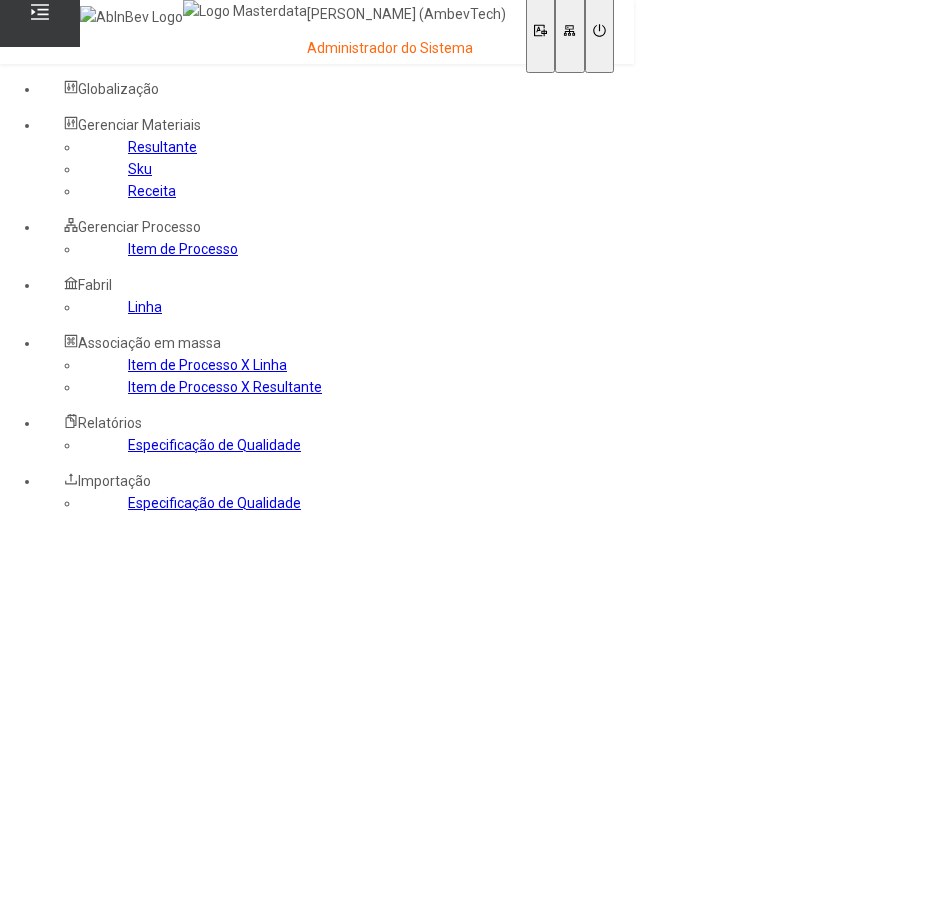 scroll, scrollTop: 0, scrollLeft: 0, axis: both 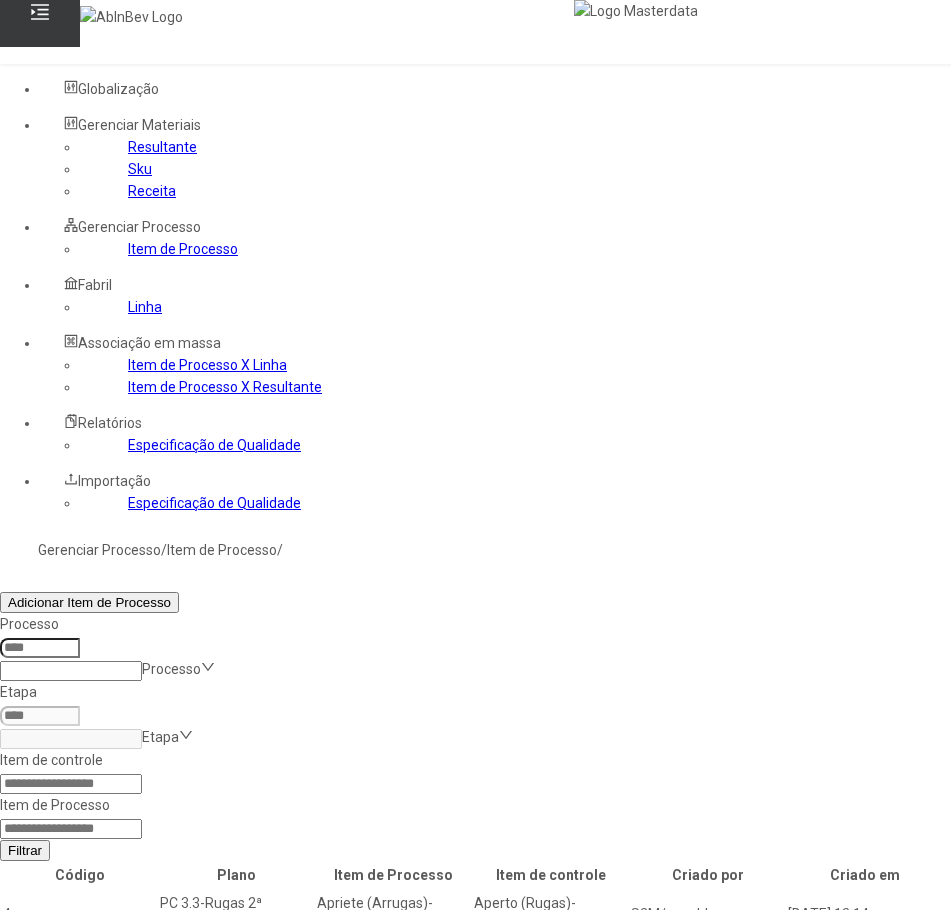 click 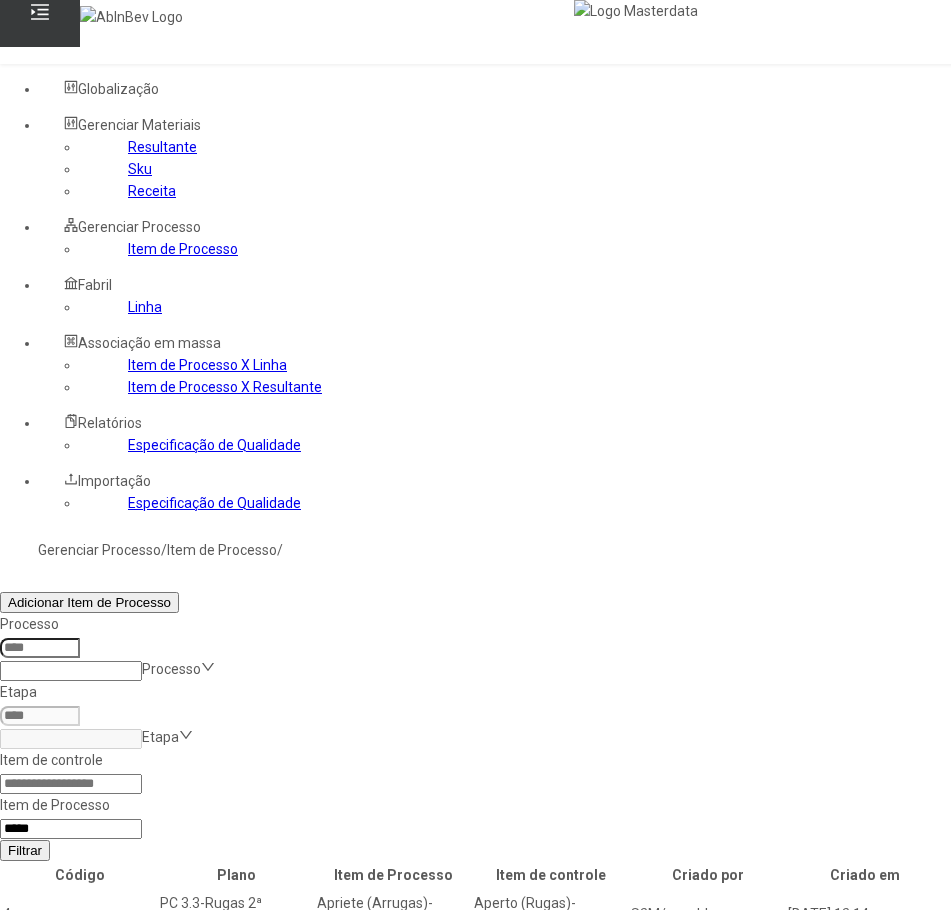 type on "*****" 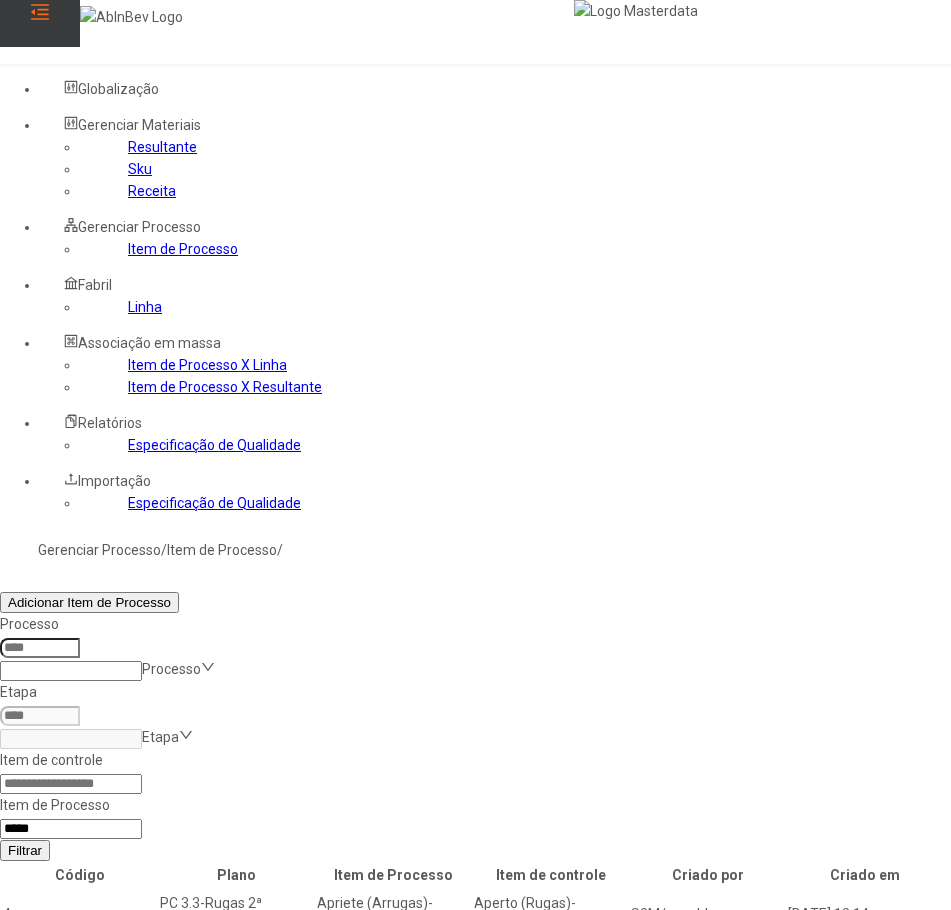 click 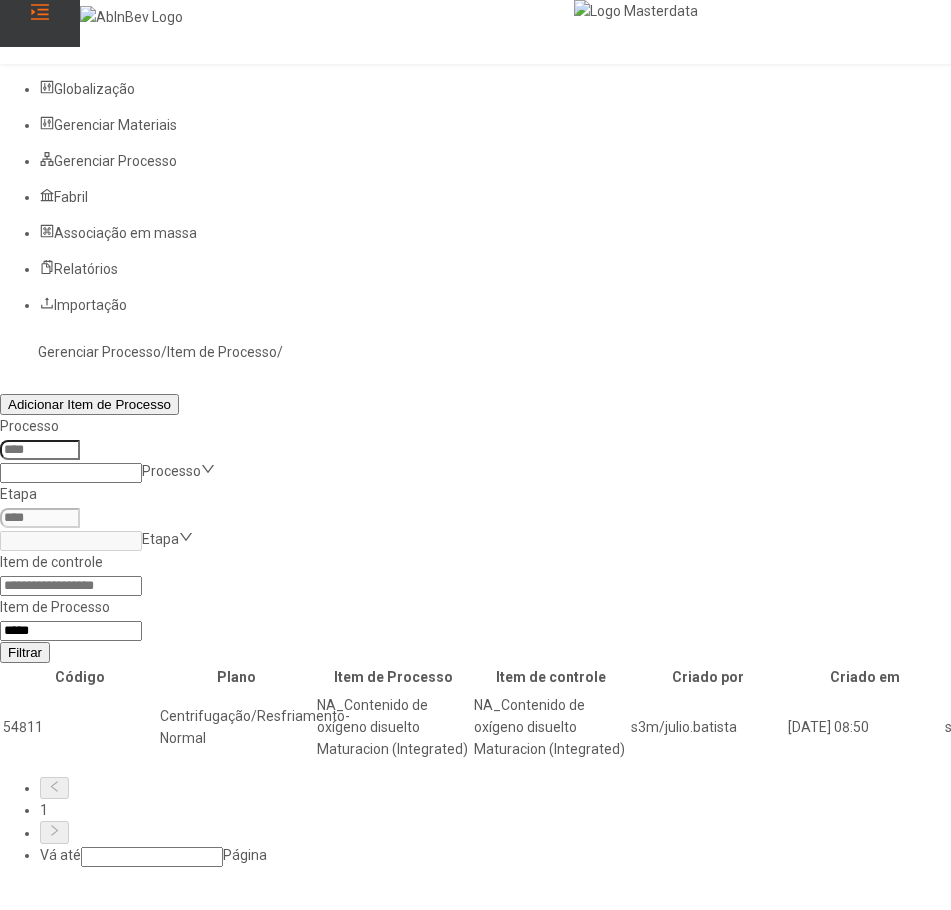 click 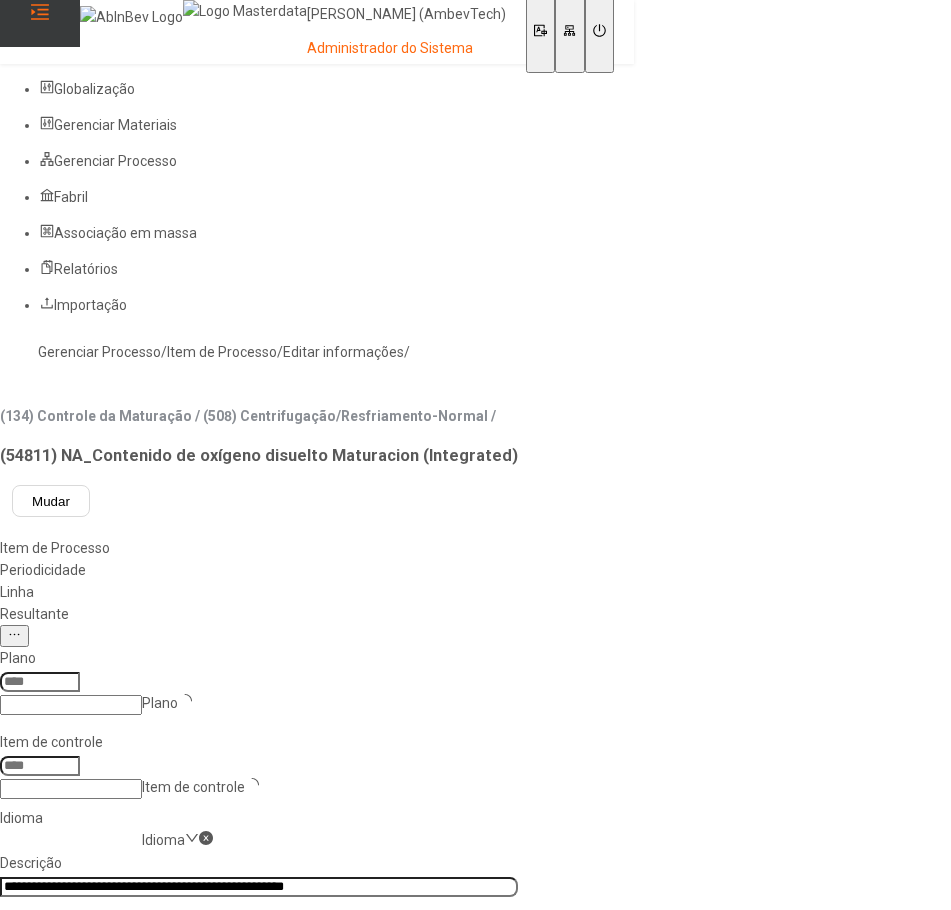 type on "***" 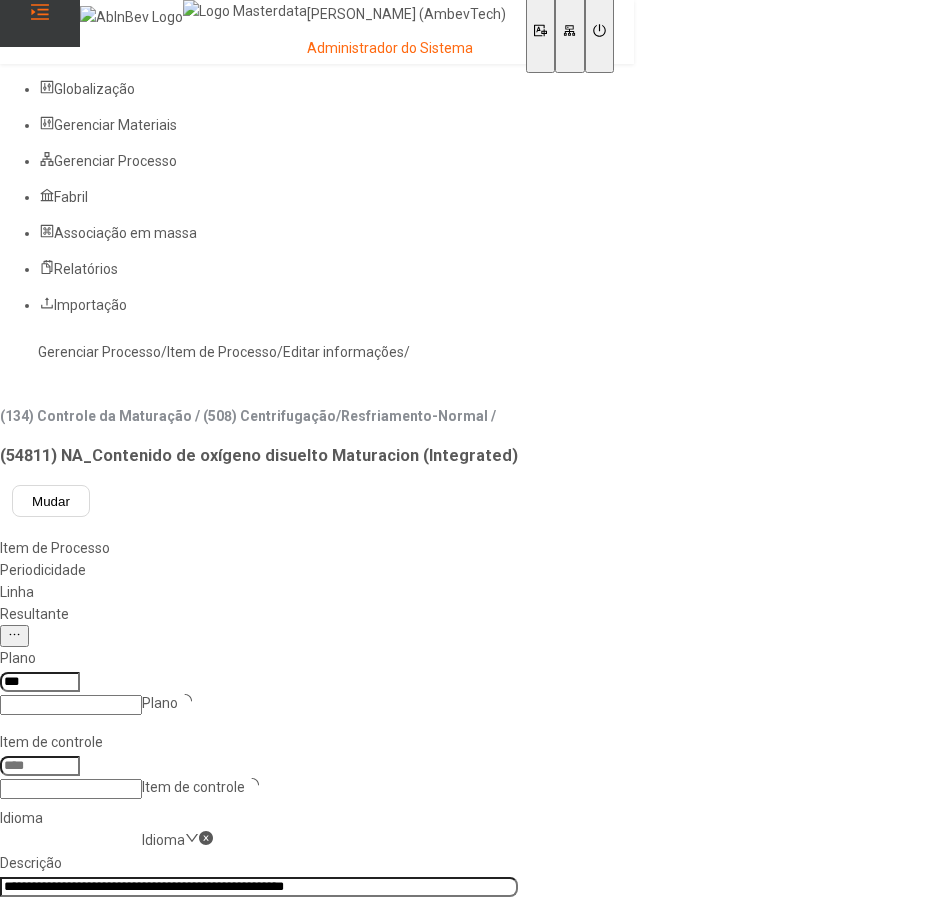 type on "*****" 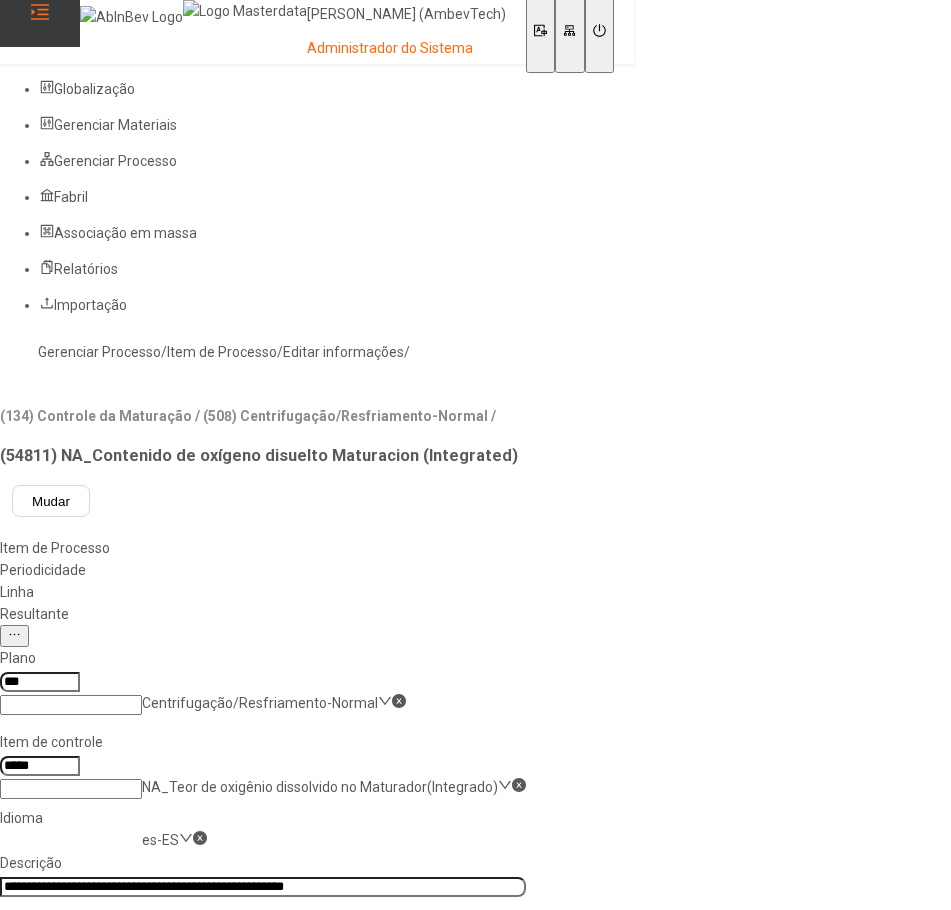 click on "Resultante" 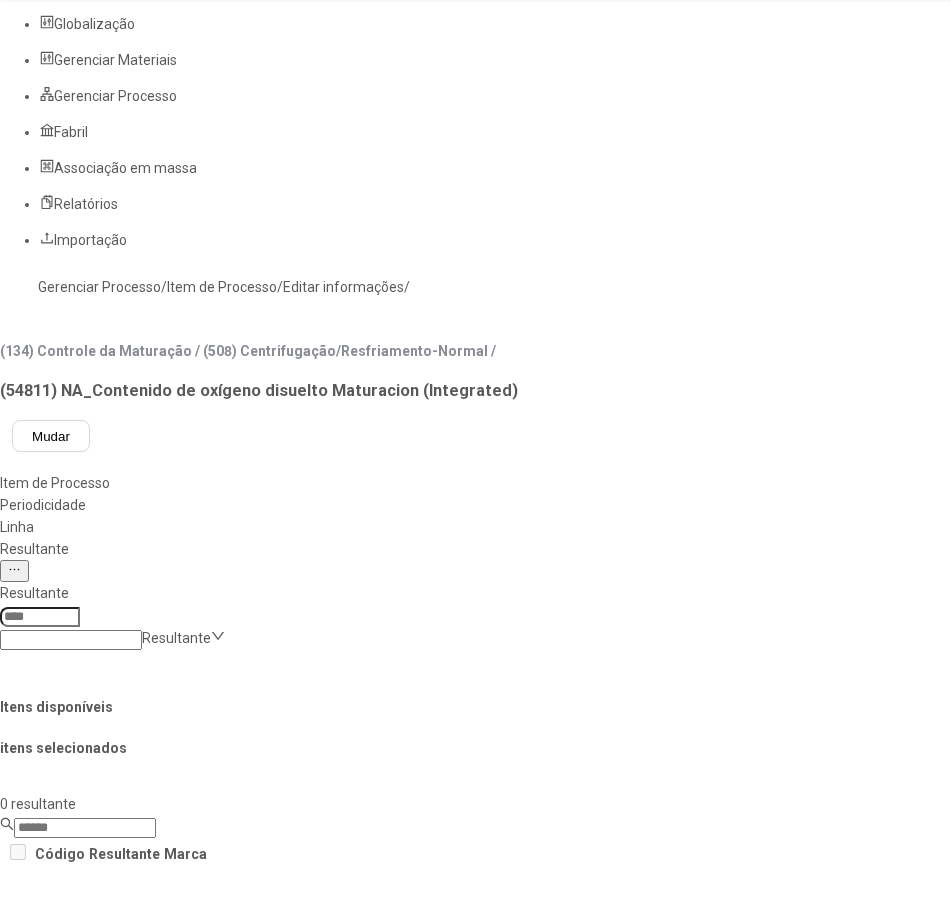 scroll, scrollTop: 100, scrollLeft: 0, axis: vertical 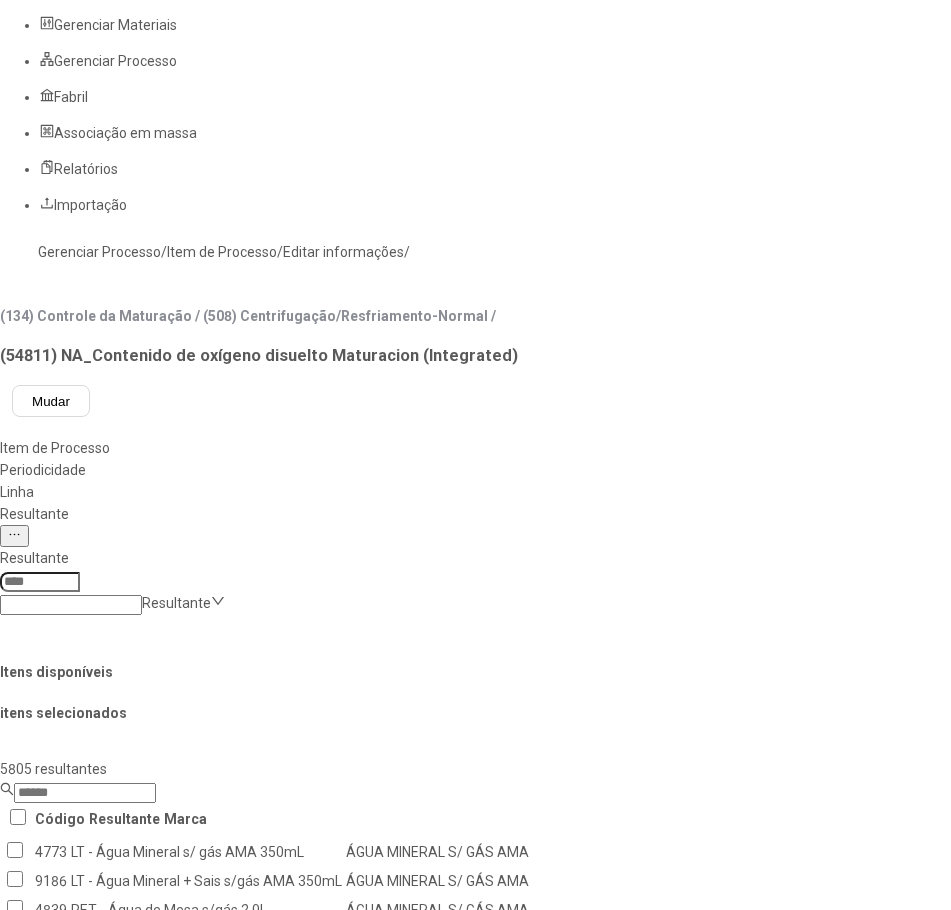 click on "Linha" 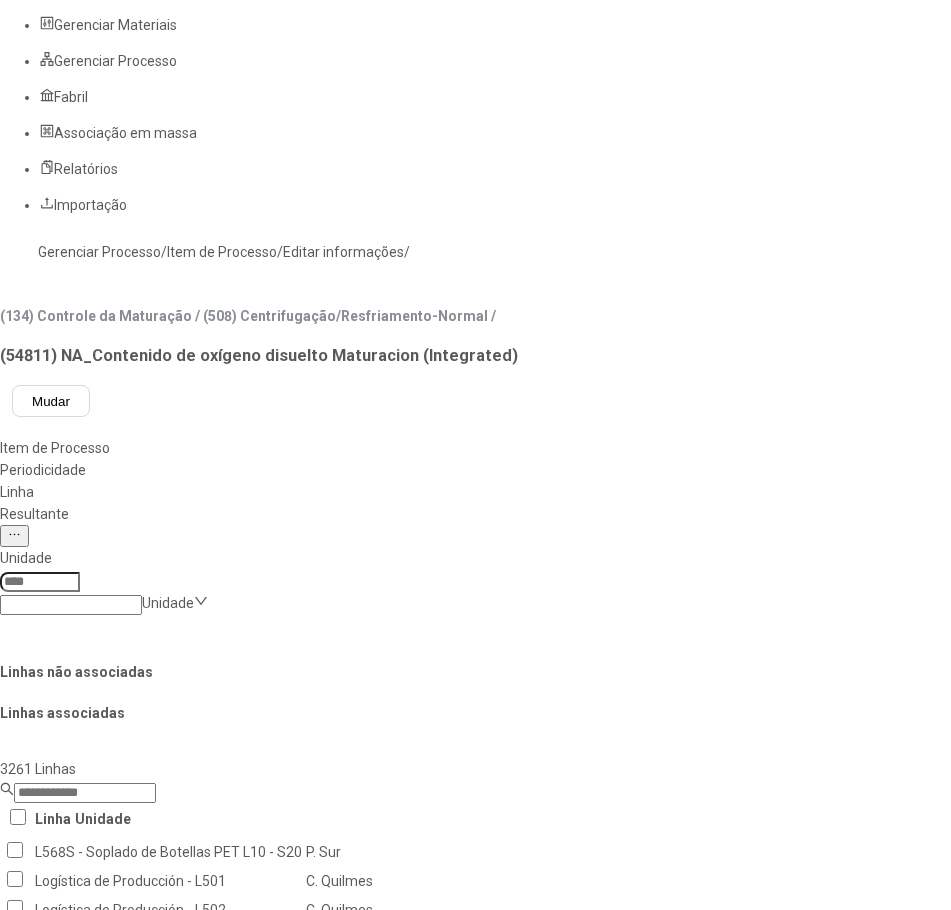 click at bounding box center [40, 582] 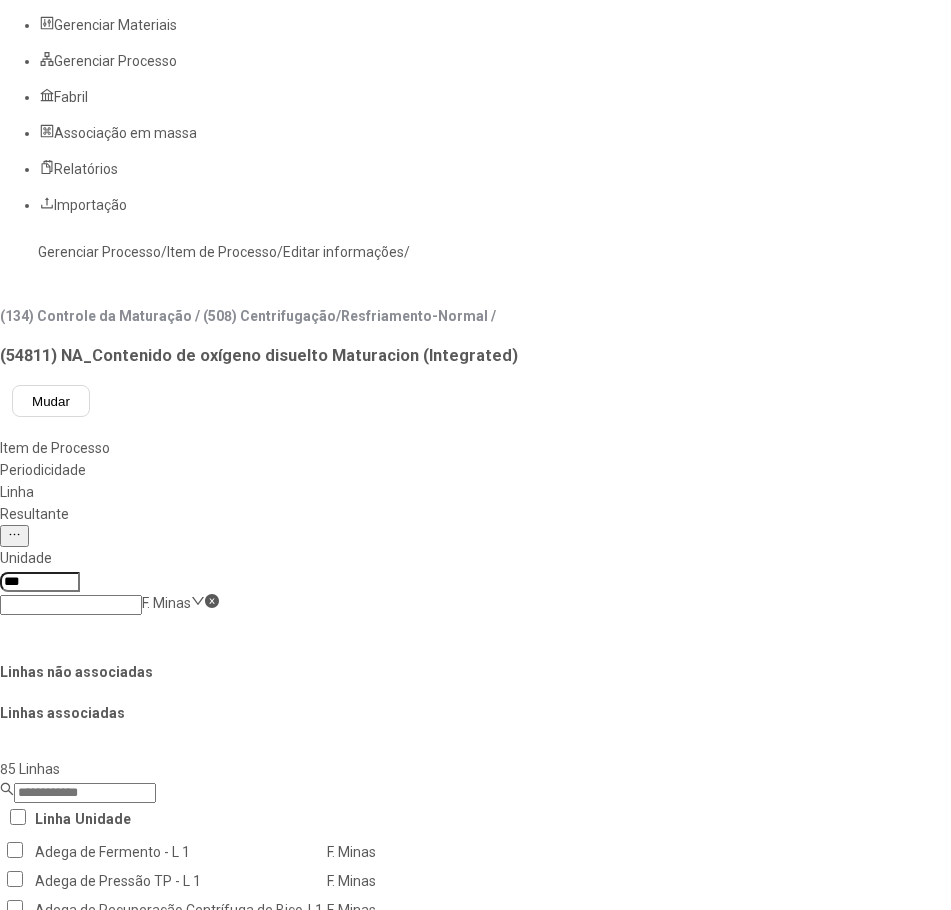 type on "***" 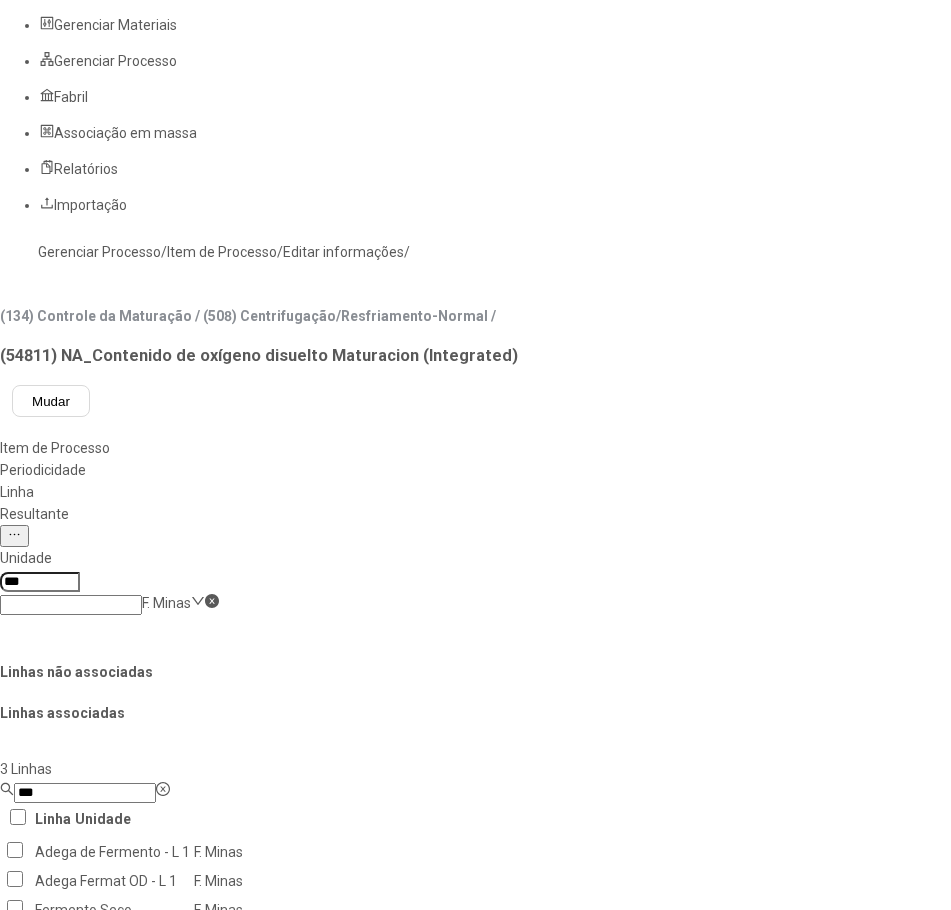 type on "***" 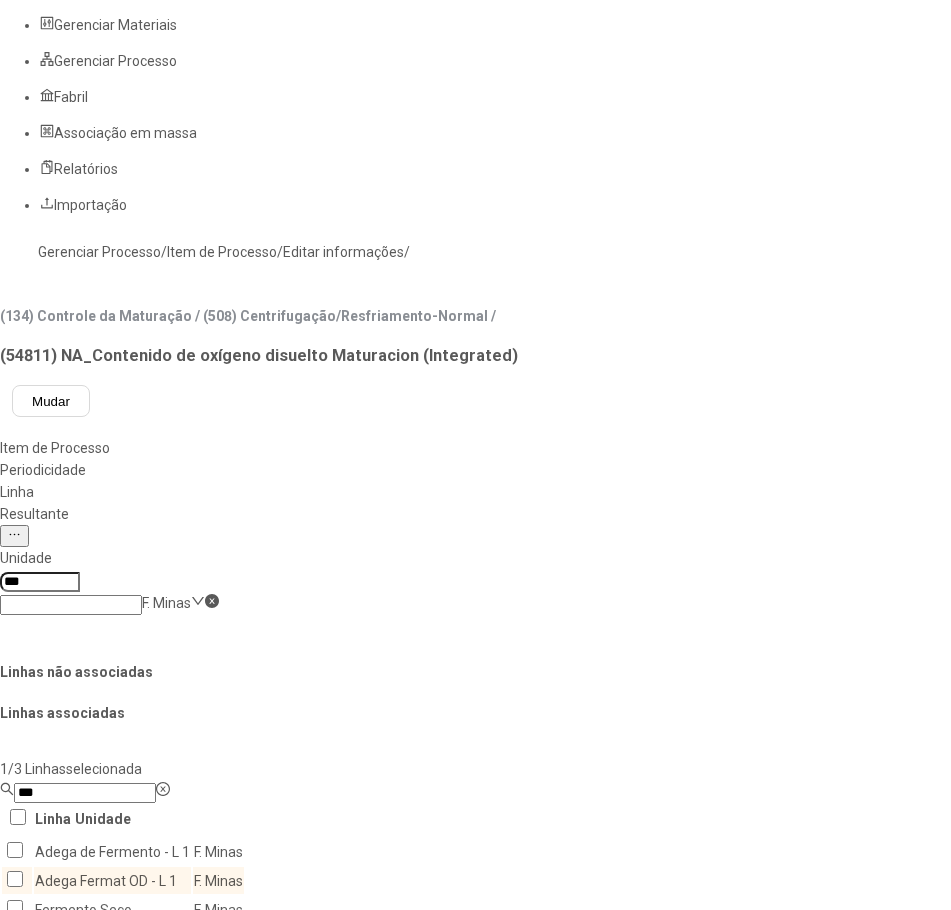 click 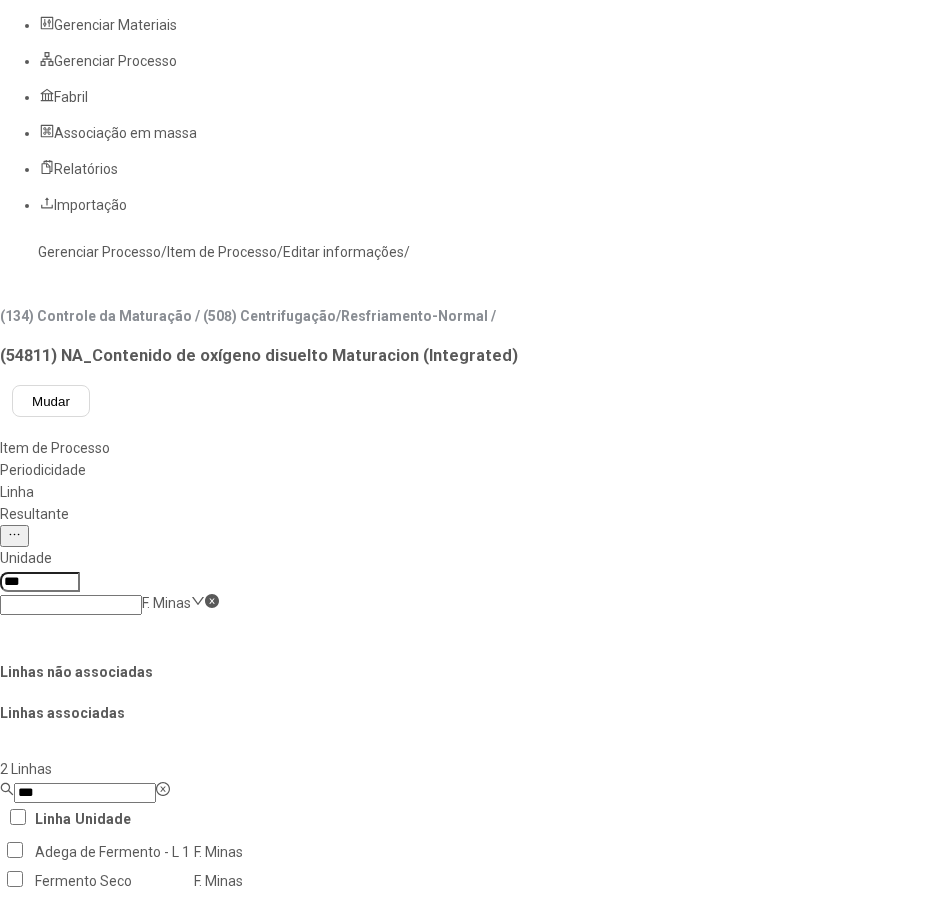click on "Salvar Alterações" 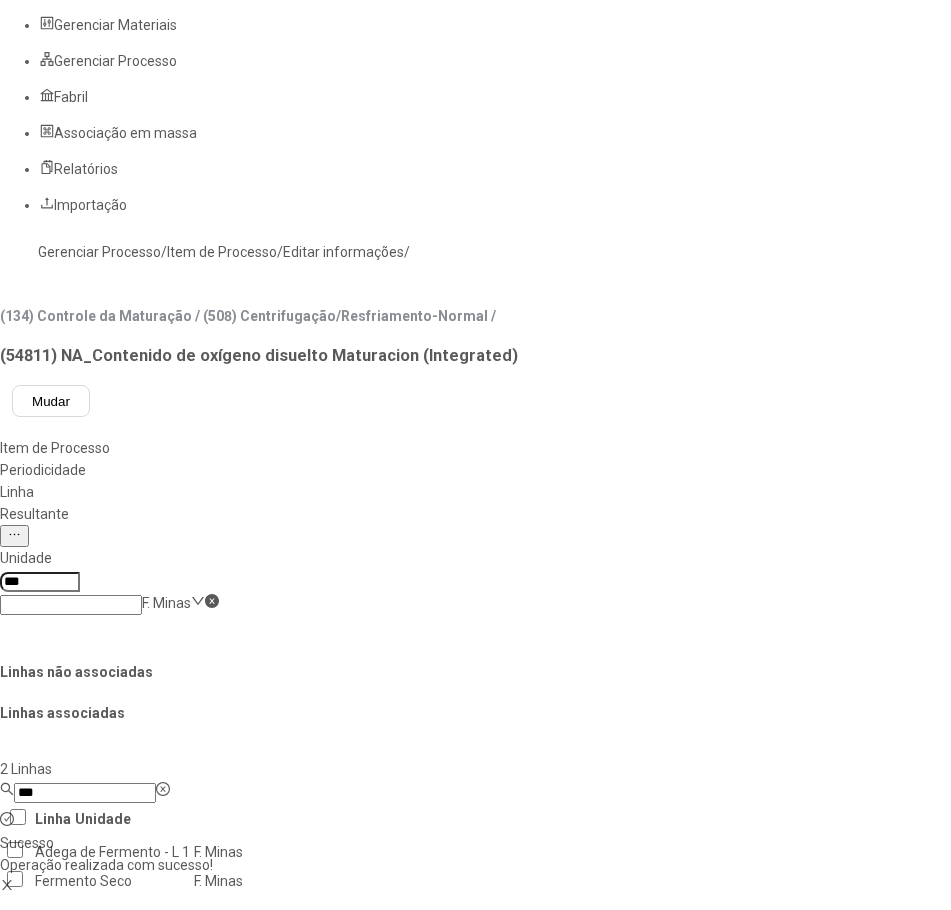 click 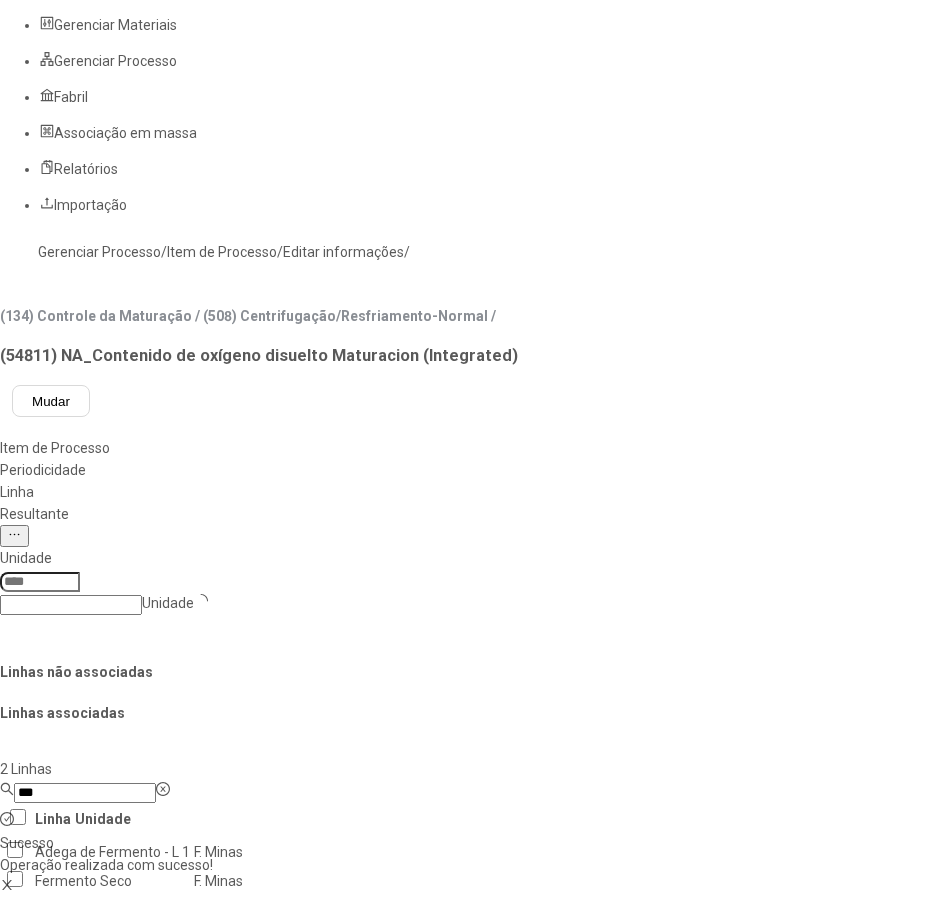 click at bounding box center [40, 582] 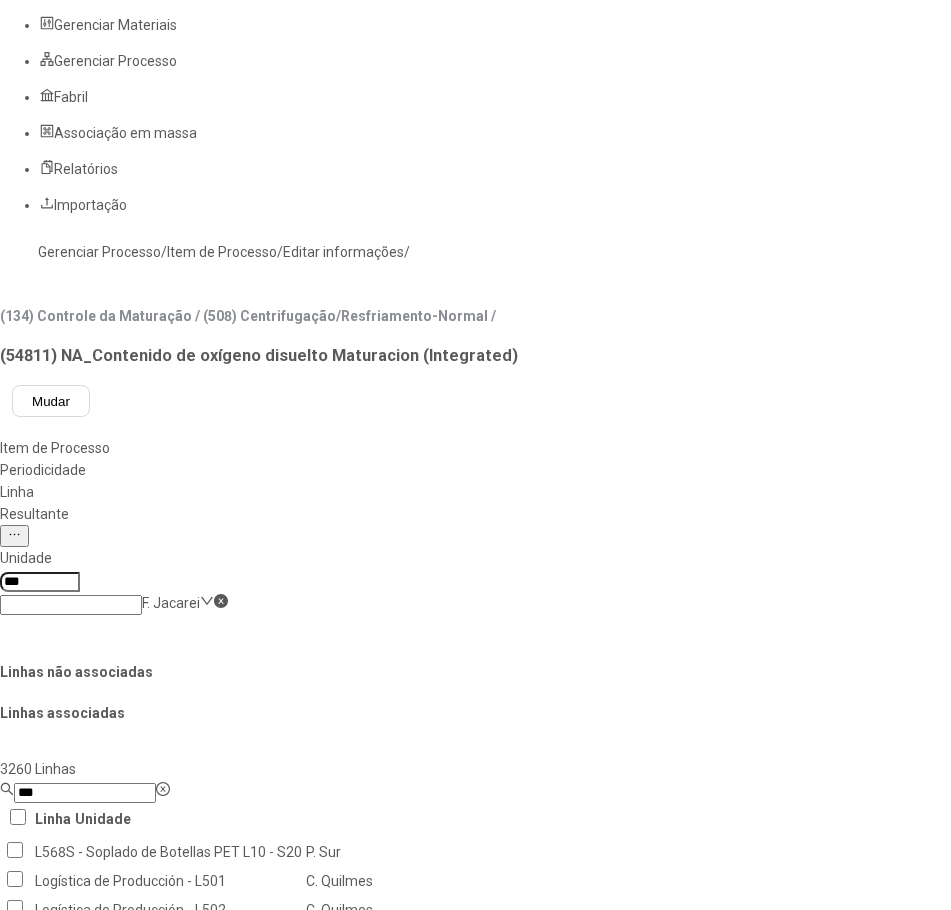 type on "***" 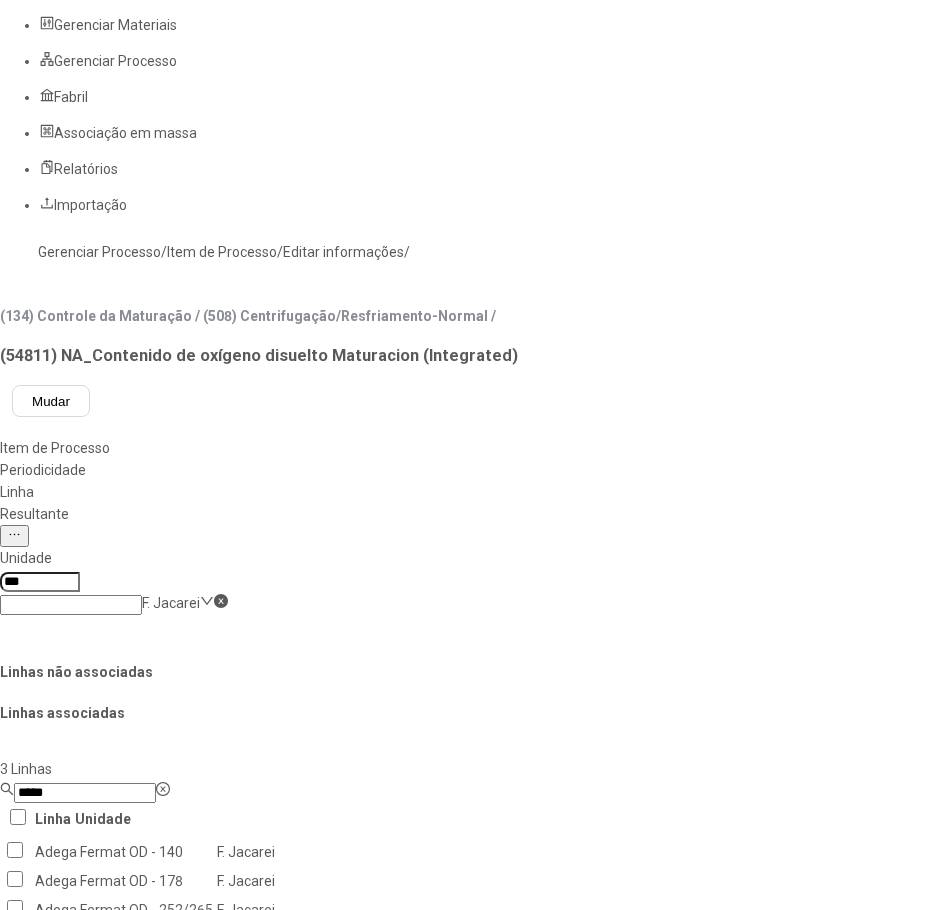 type on "*****" 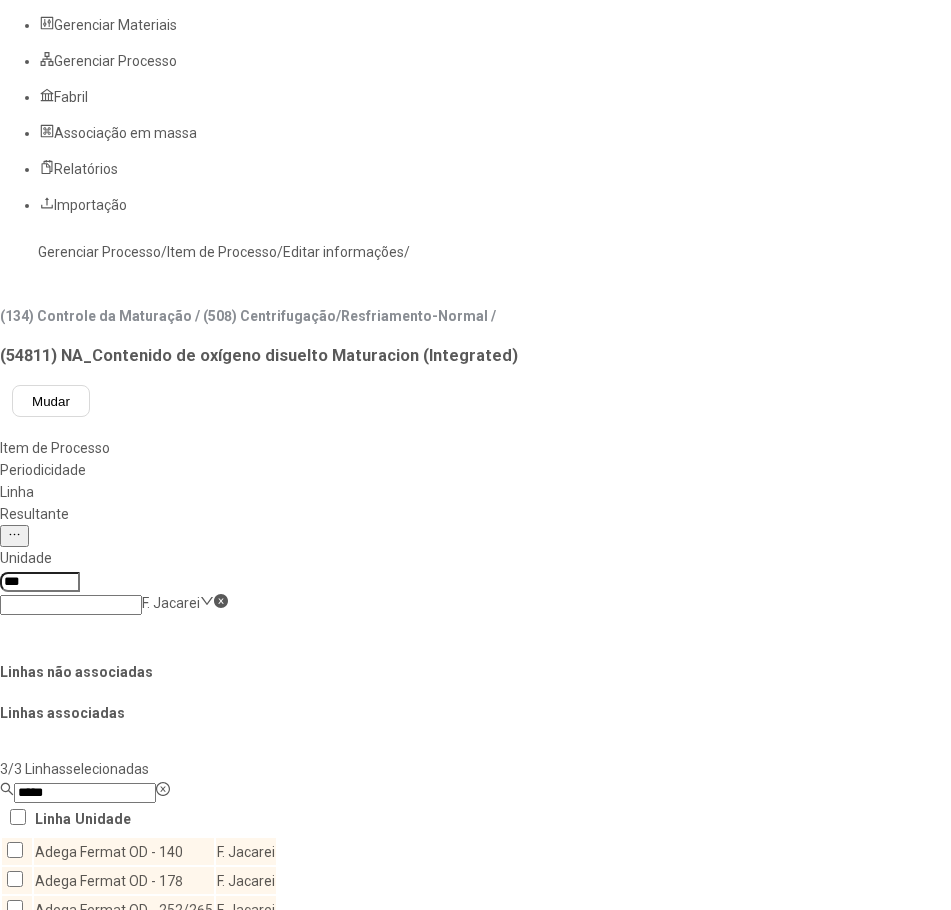 click 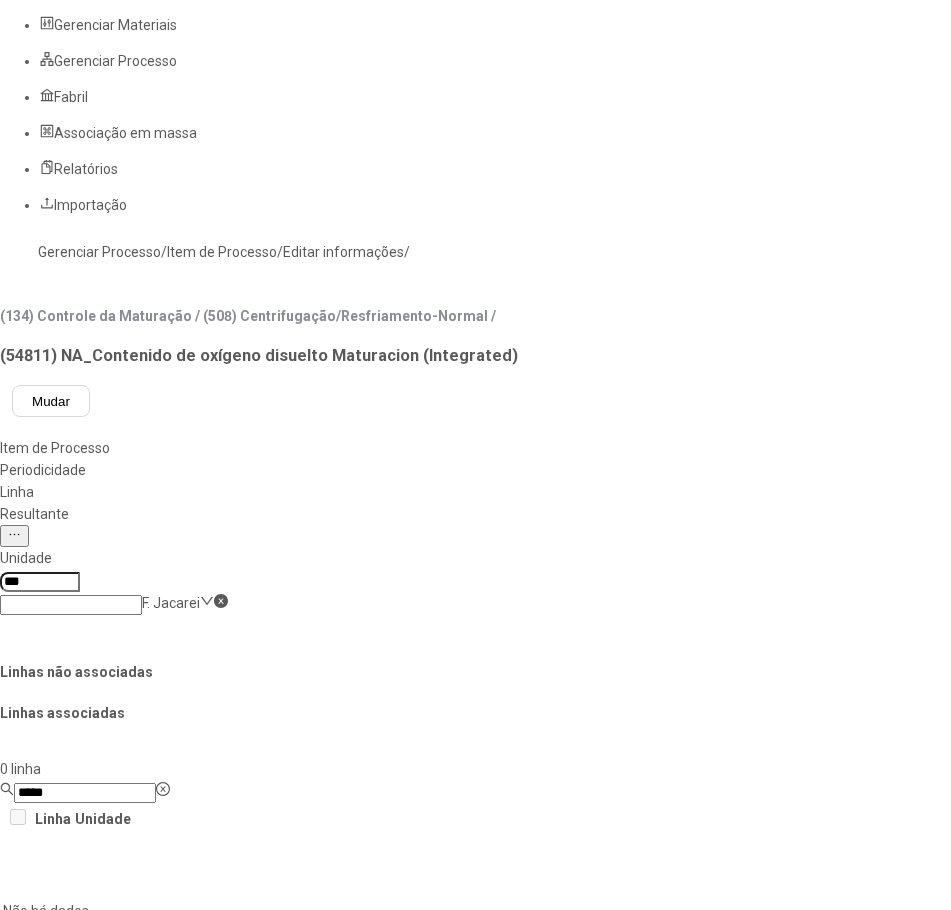 click on "Salvar Alterações" 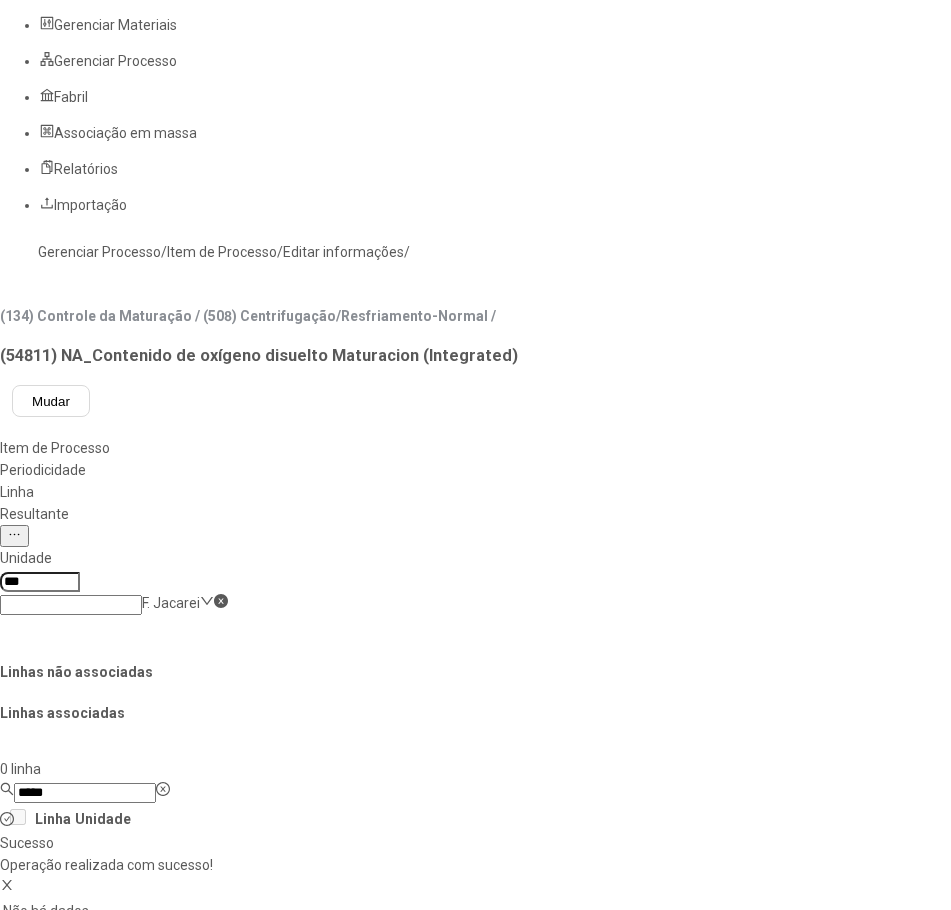 click on "***" at bounding box center (40, 582) 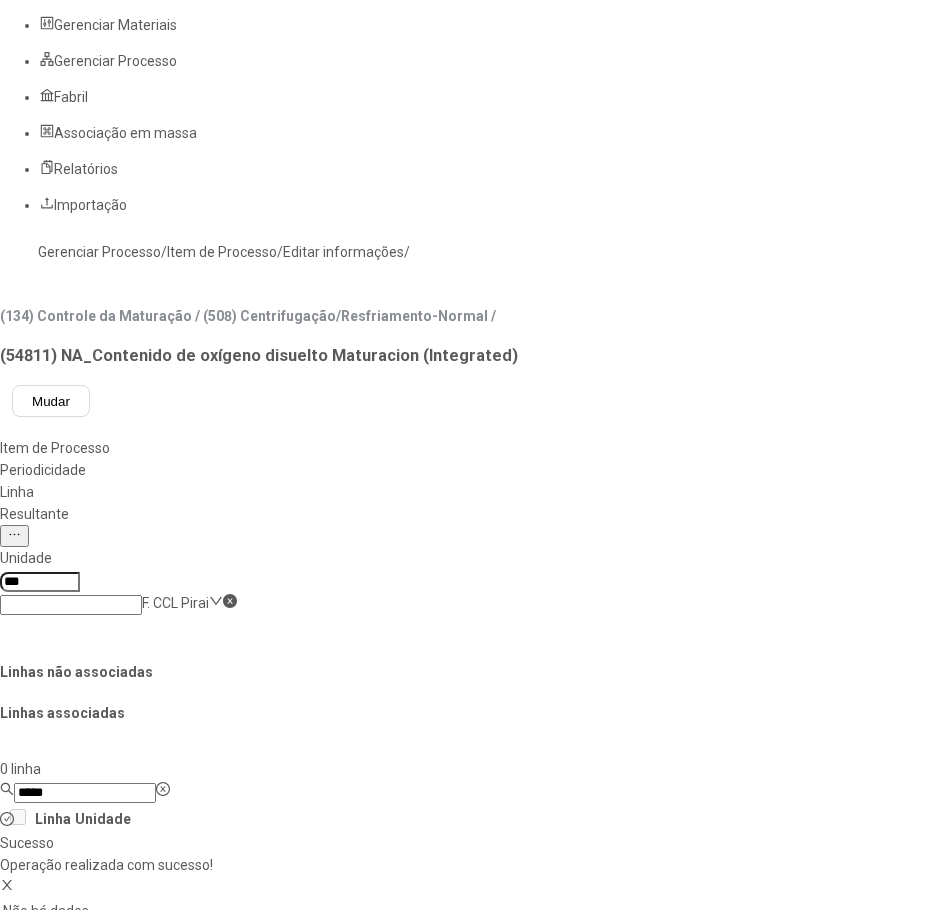type on "***" 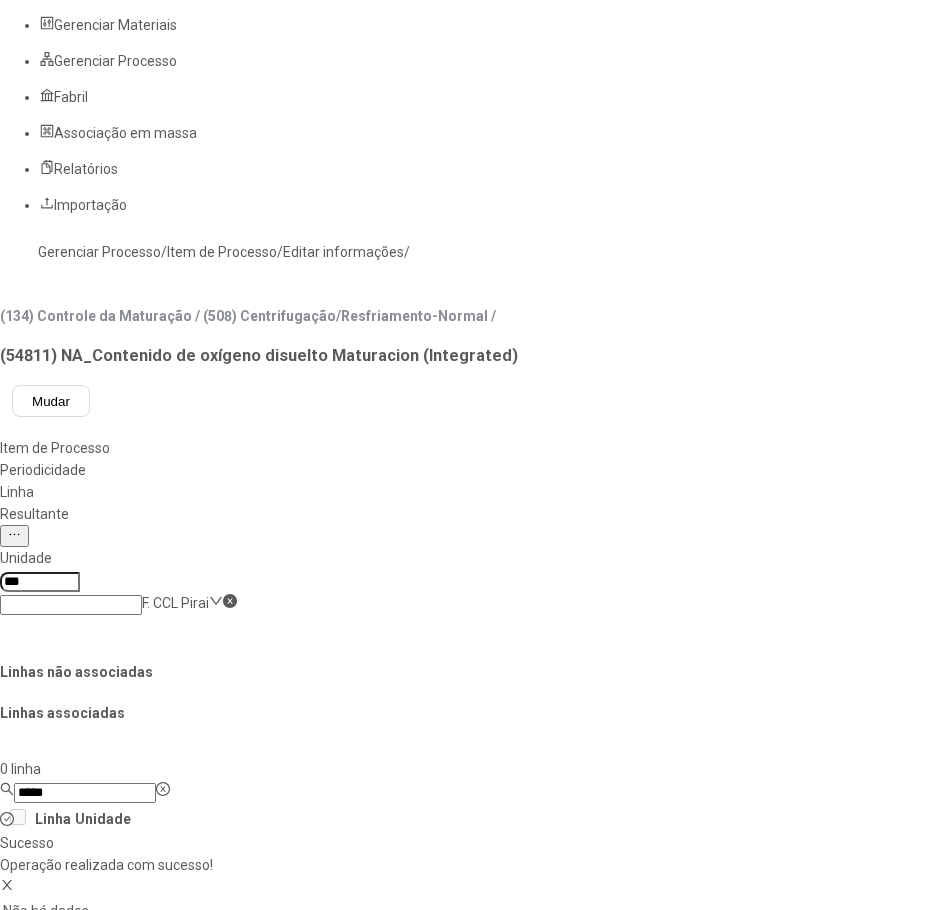click on "*****" 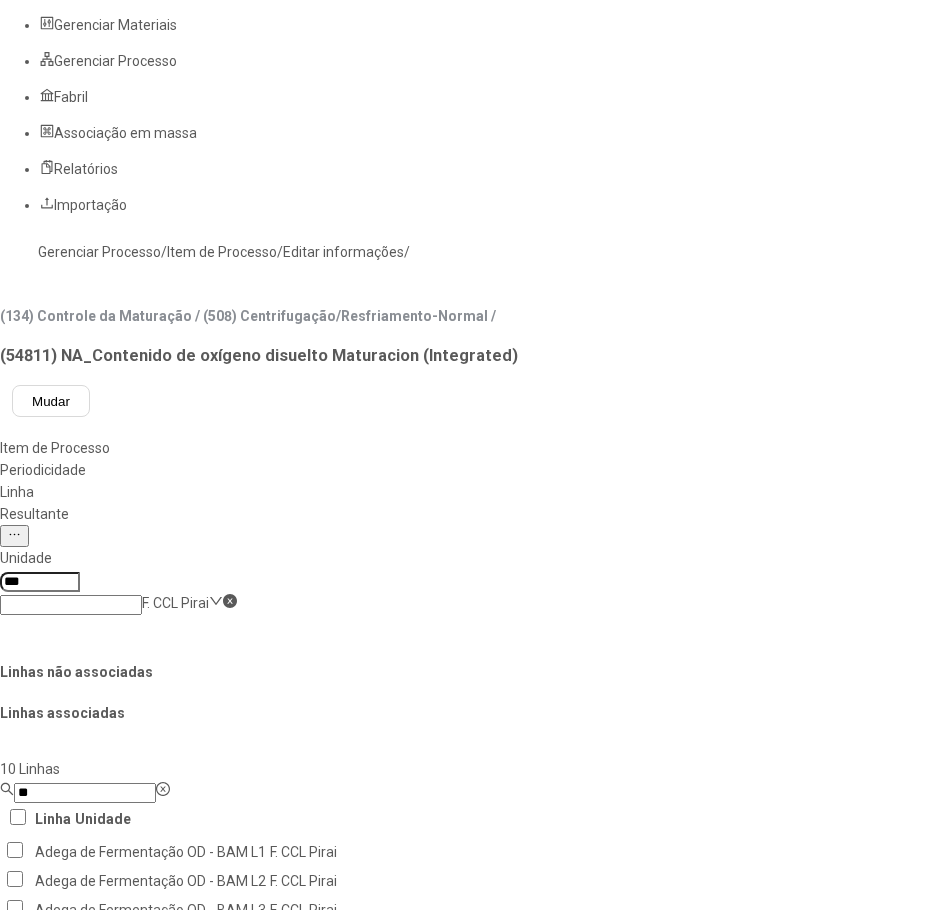 type on "*" 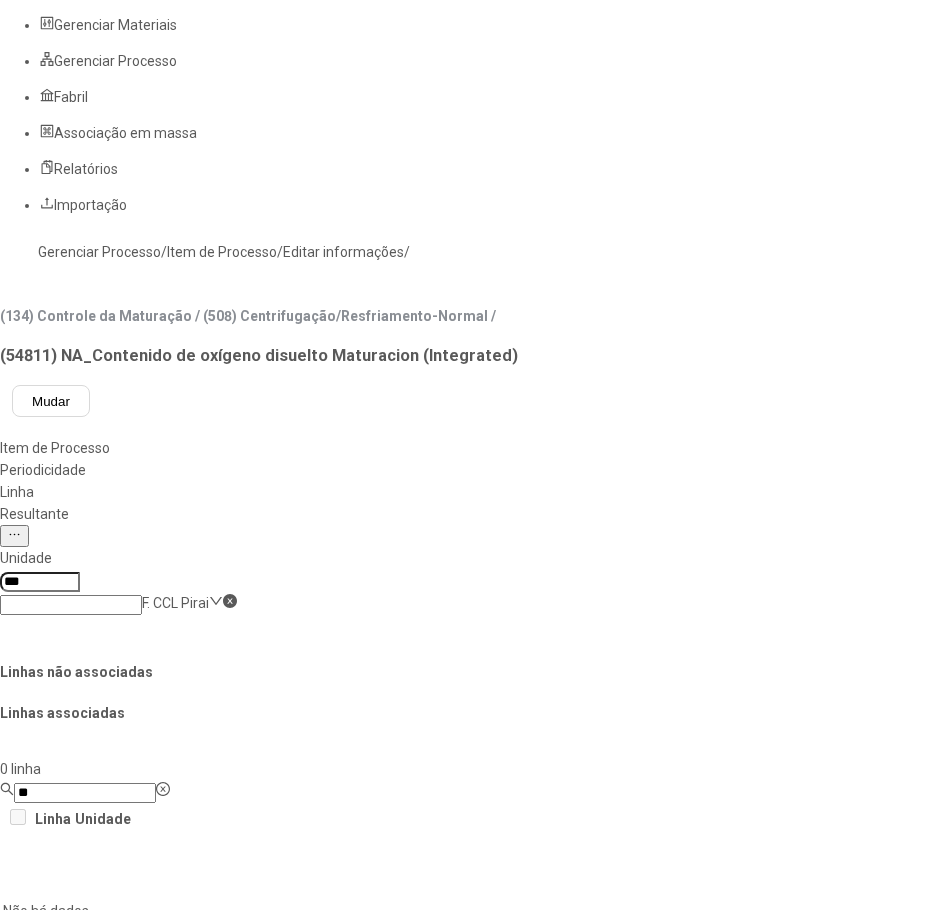 type on "*" 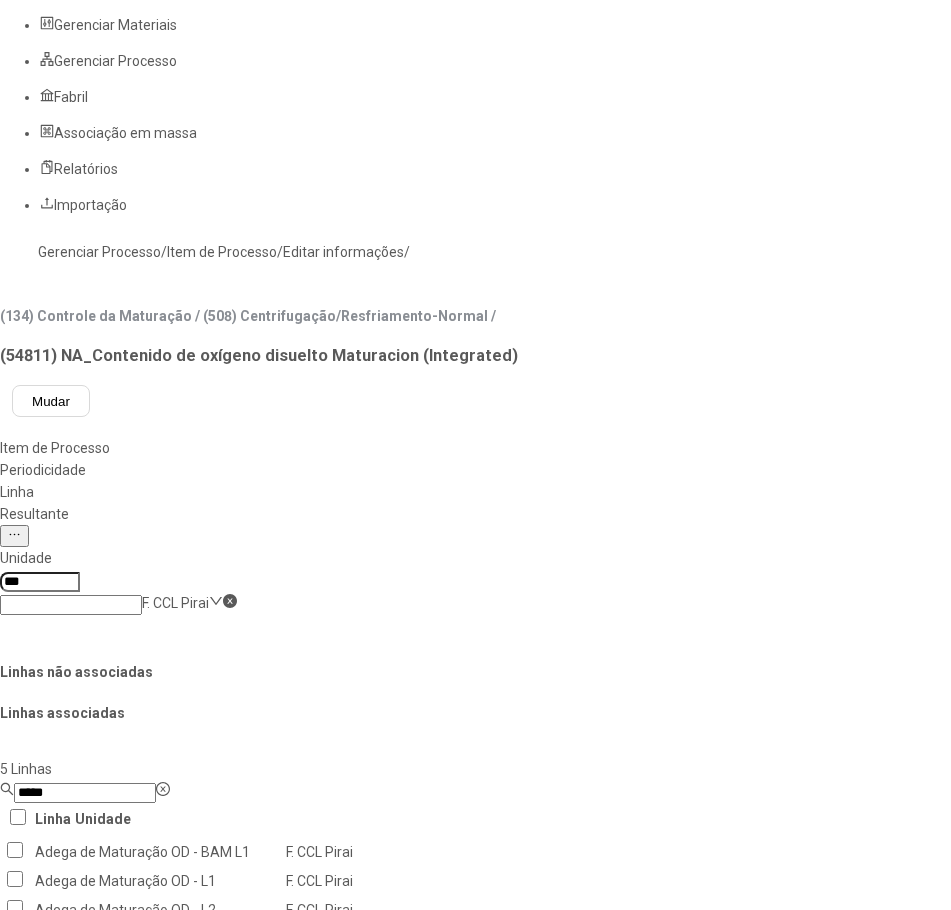 type on "*****" 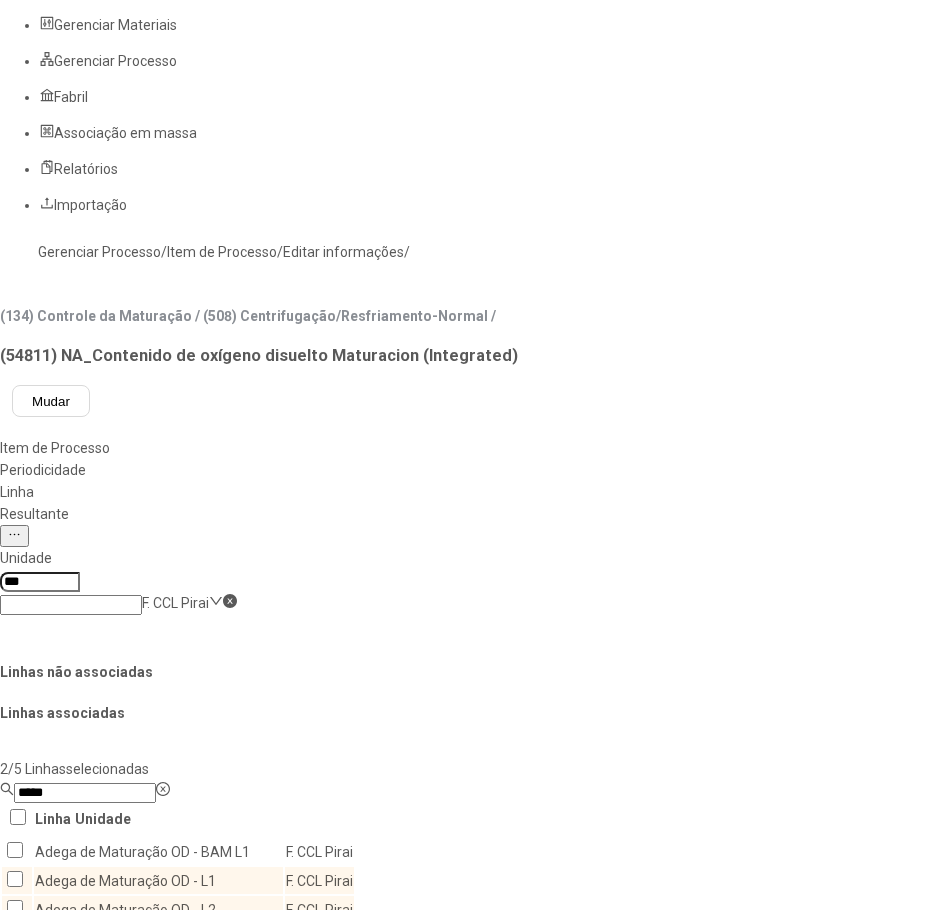 click 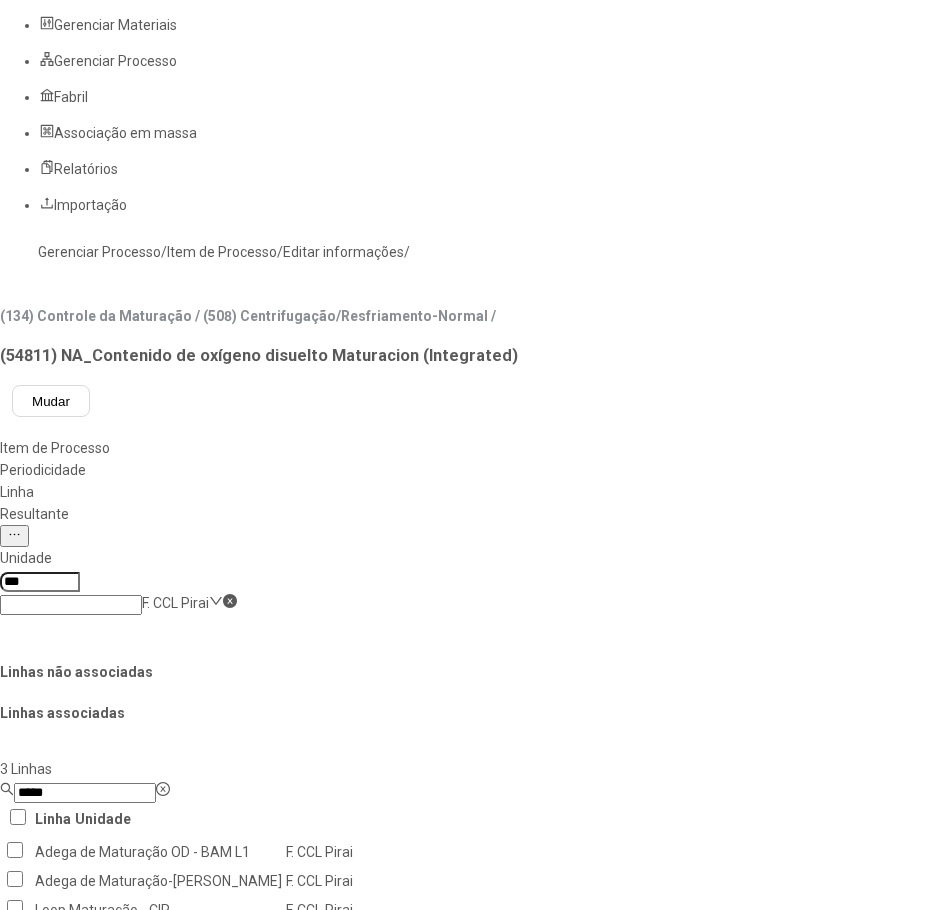 click on "Salvar Alterações" 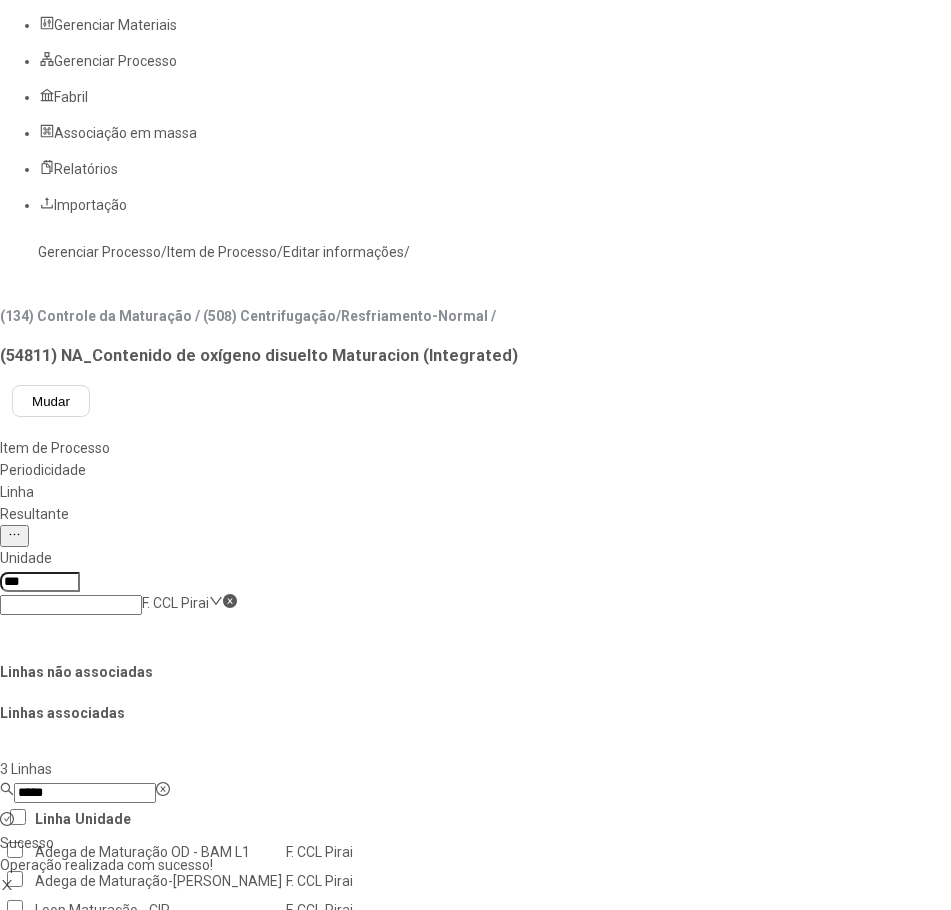 click on "***" at bounding box center [40, 582] 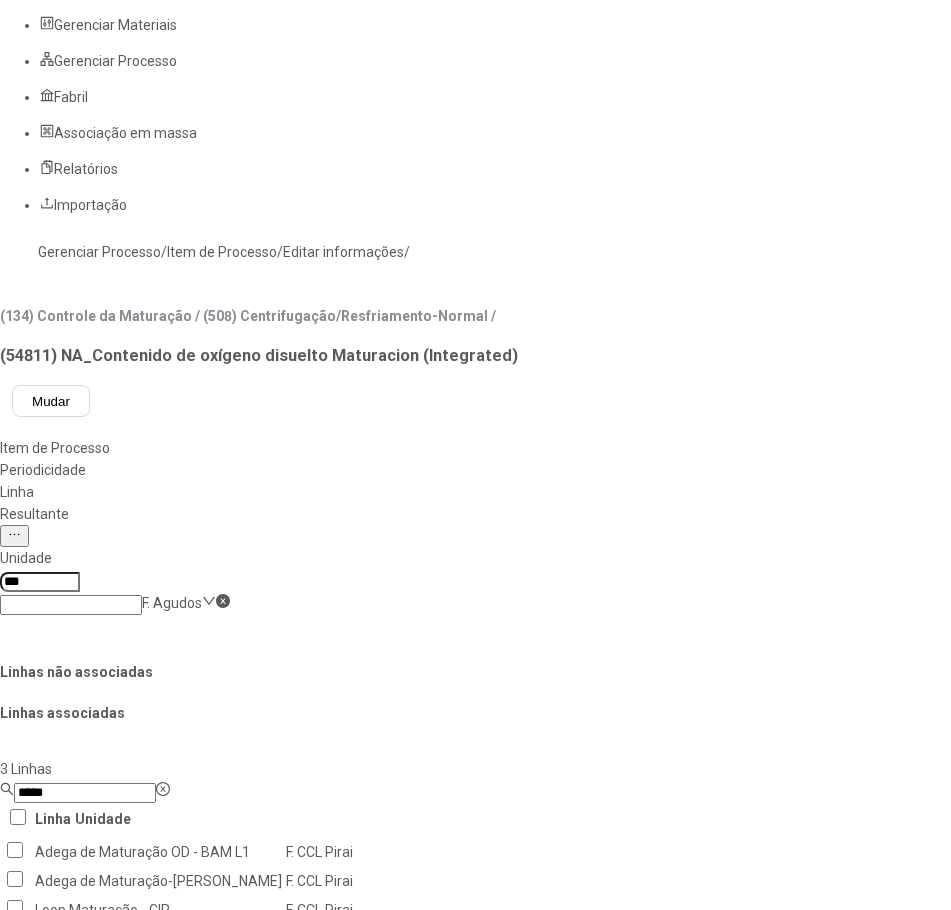 type on "***" 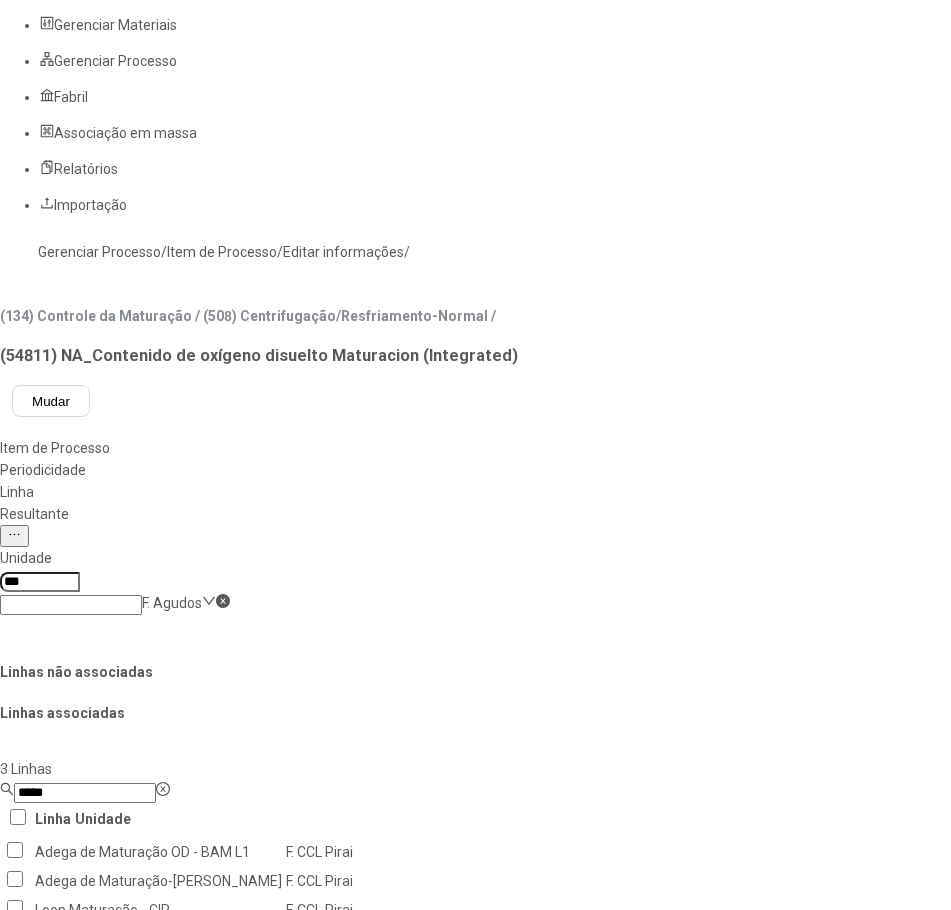 click on "*****" 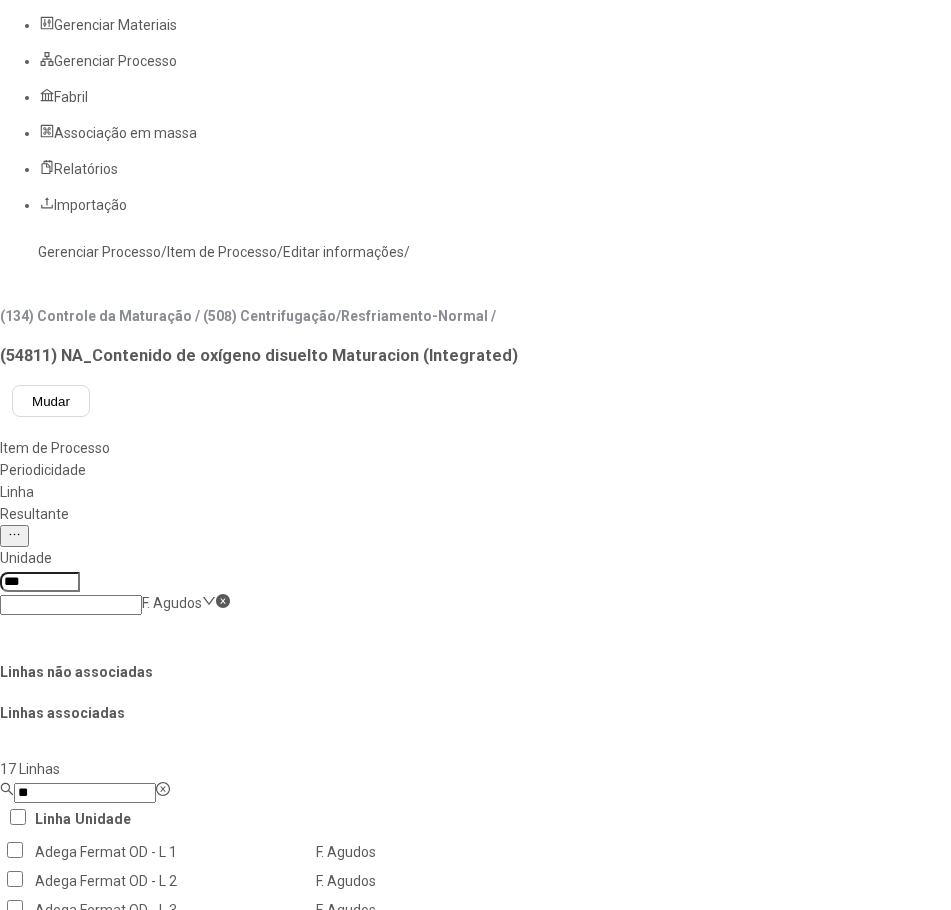 type on "*" 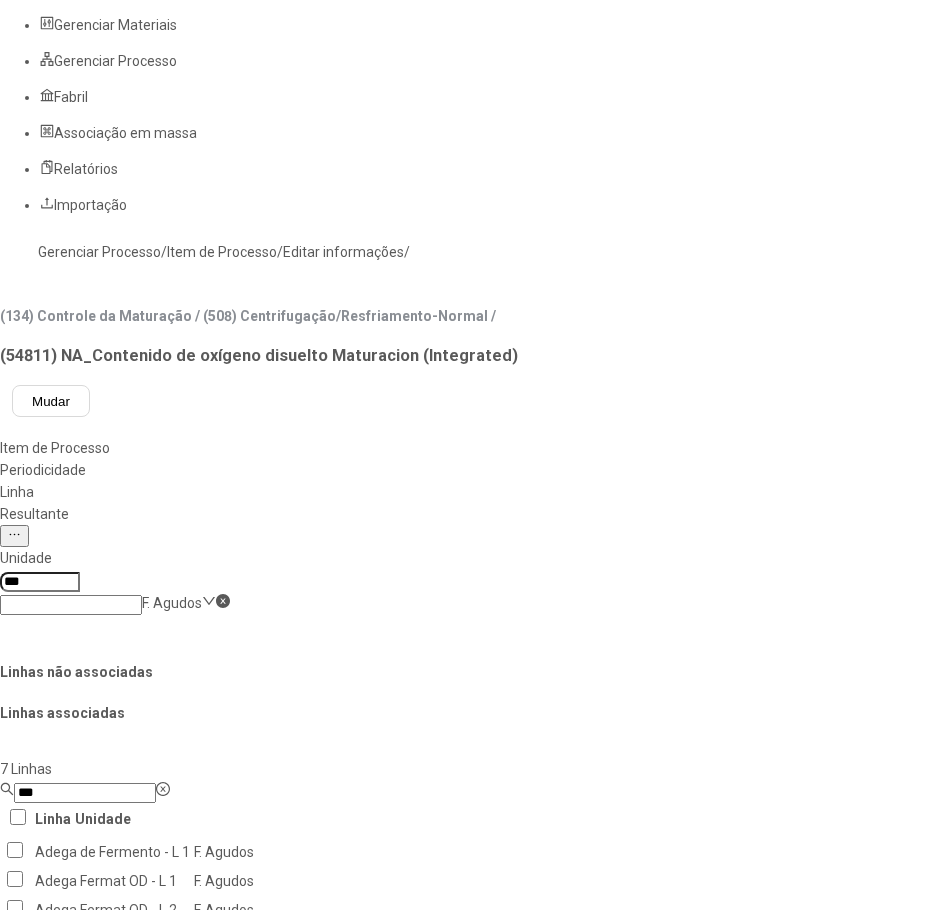 type on "***" 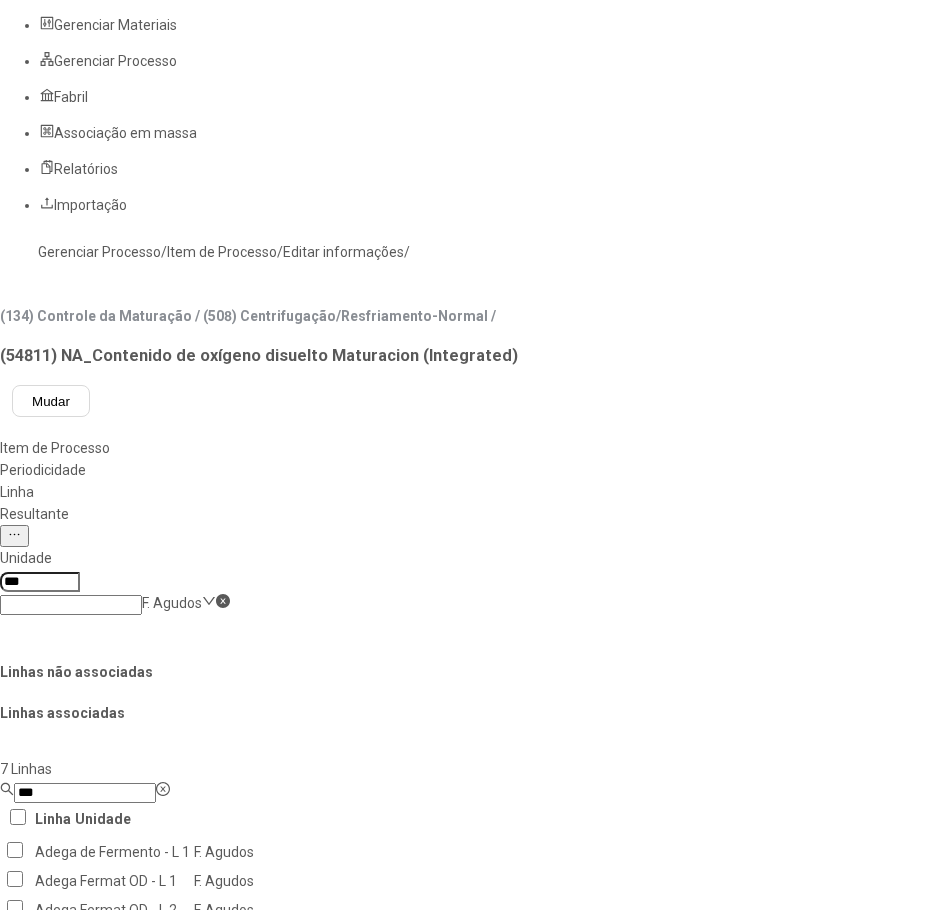 click 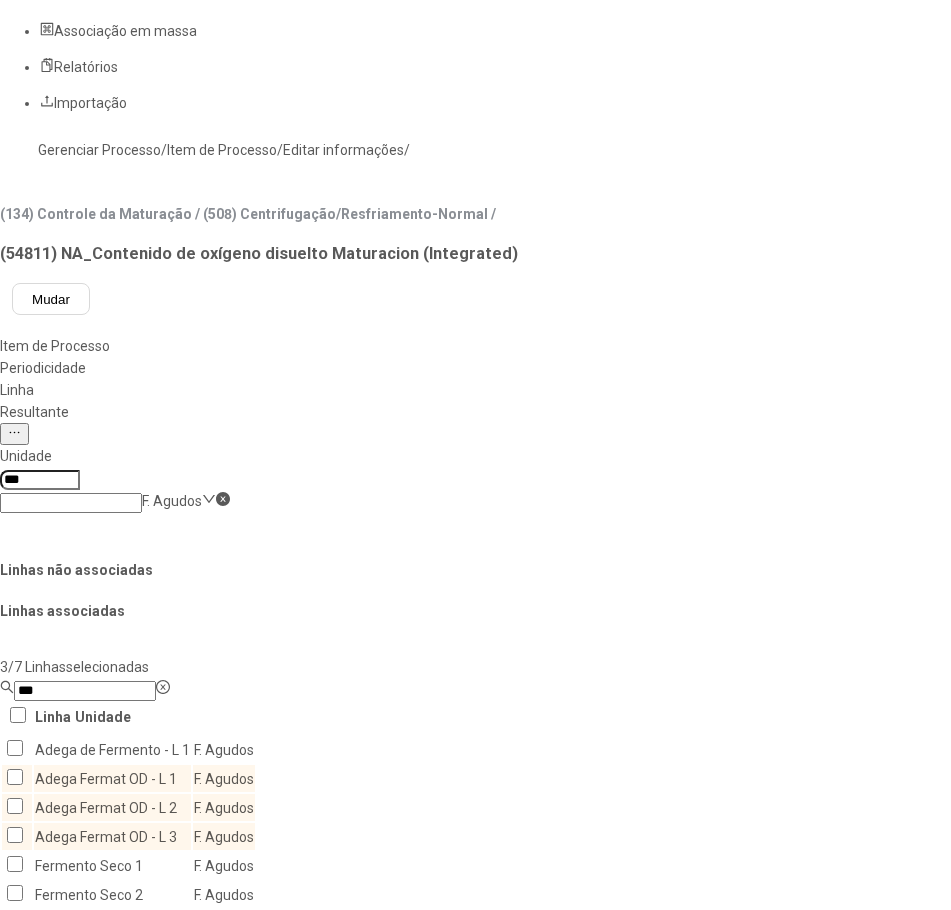 scroll, scrollTop: 200, scrollLeft: 0, axis: vertical 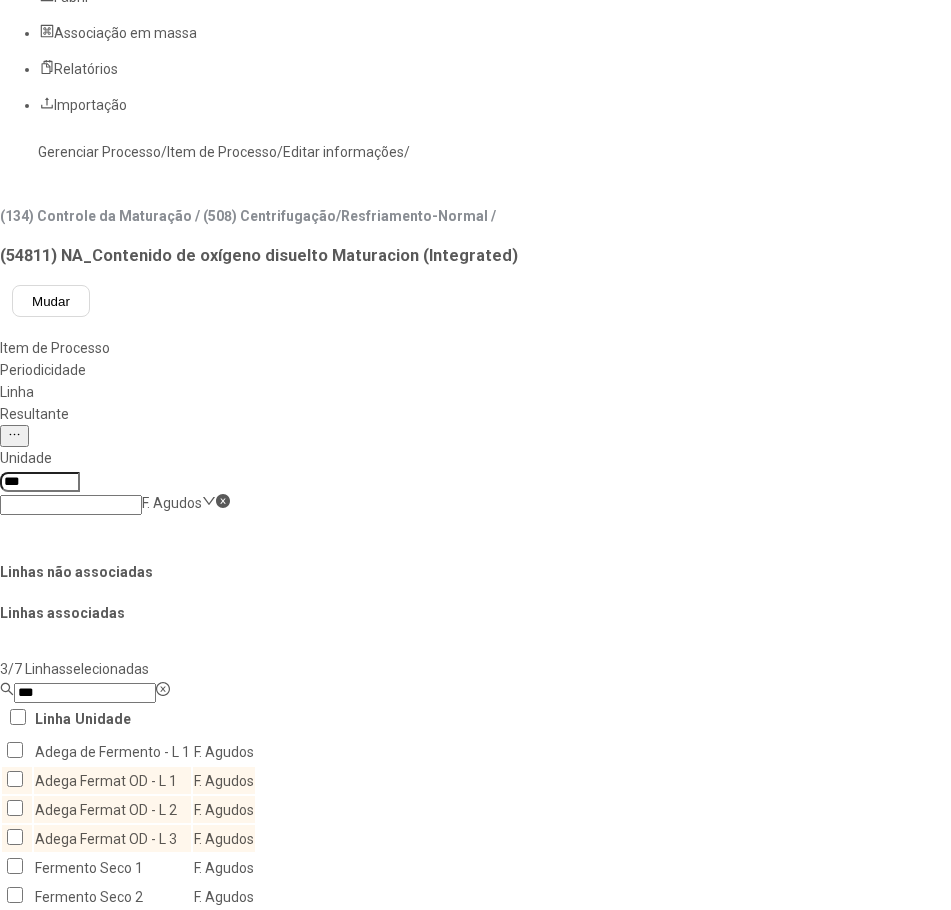 click 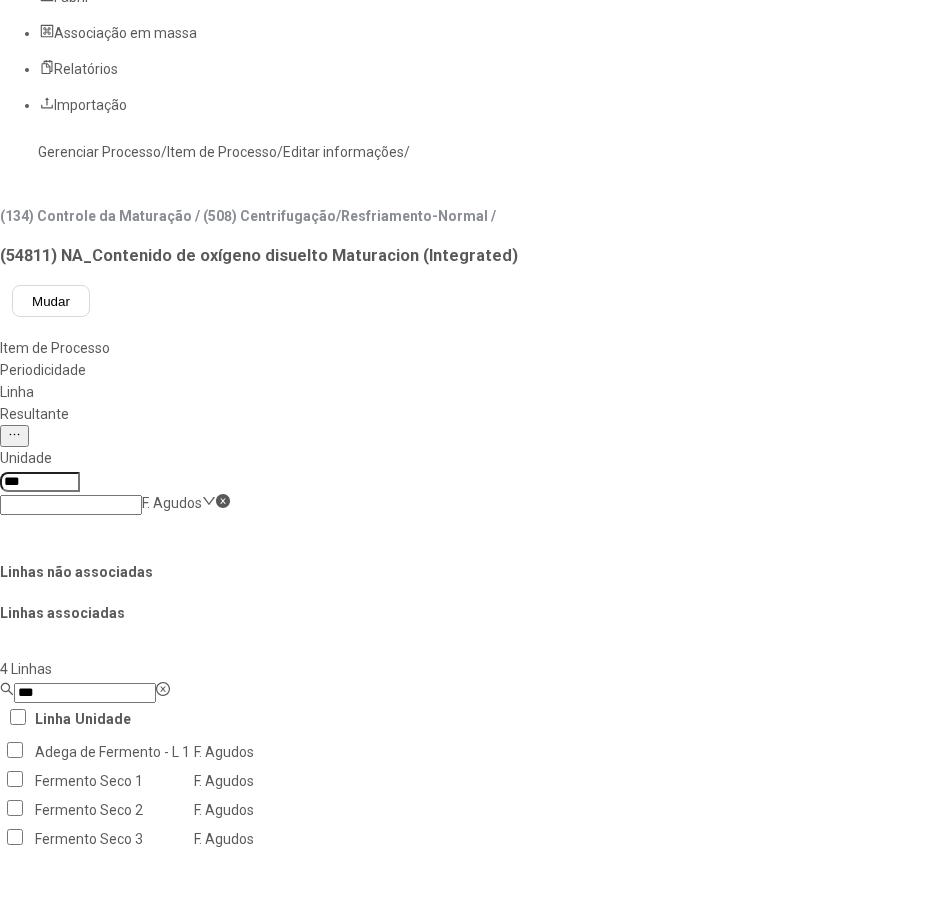 click on "Unidade *** F. Agudos Linhas não associadas Linhas associadas  4 Linhas  *** Linha Unidade Adega de Fermento - L 1 F. Agudos Fermento Seco 1 F. Agudos Fermento Seco 2 F. Agudos Fermento Seco 3 F. Agudos  3 Linhas  Linha Unidade Adega Fermat OD - L 3 F. Agudos Adega Fermat OD - L 2 F. Agudos Adega Fermat OD - L 1 F. Agudos Descartar Alterações Salvar Alterações" 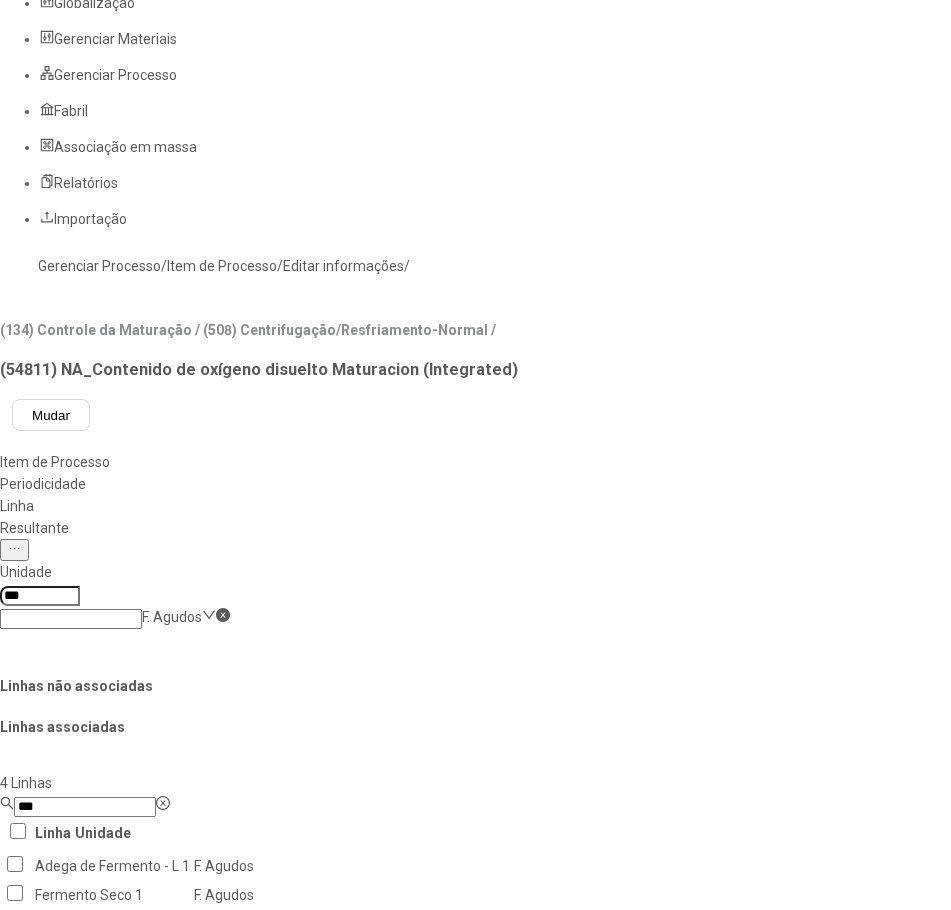 scroll, scrollTop: 0, scrollLeft: 0, axis: both 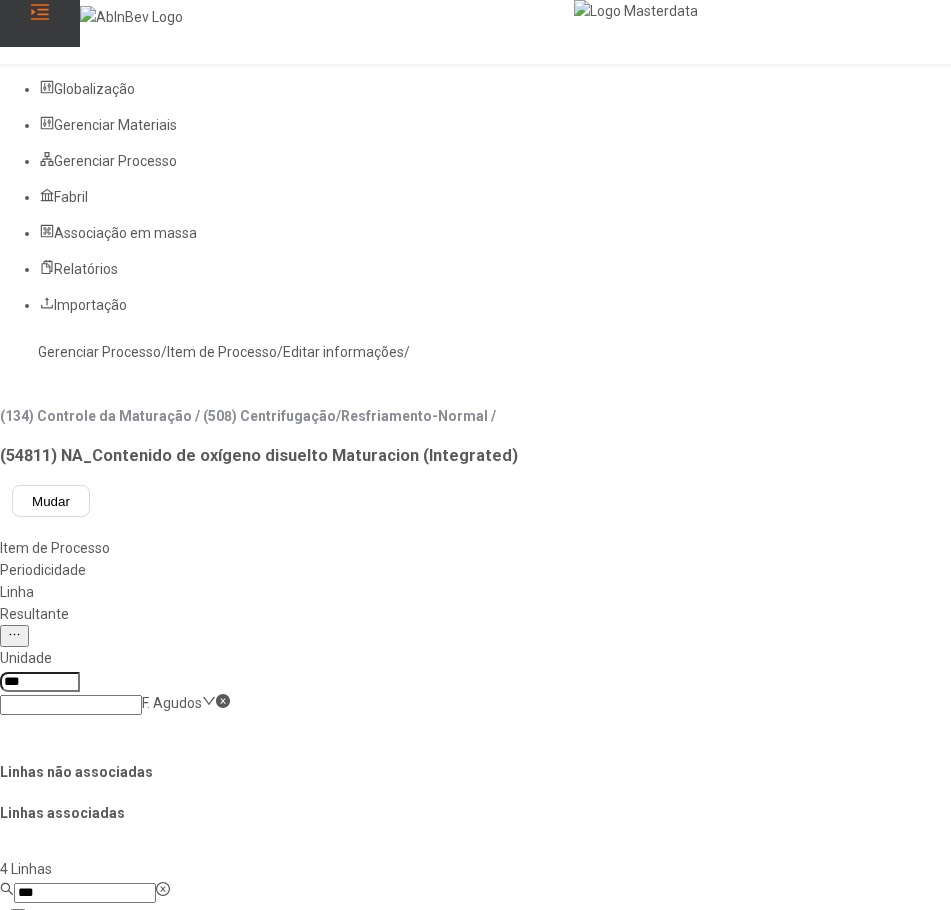 click on "***" at bounding box center [40, 682] 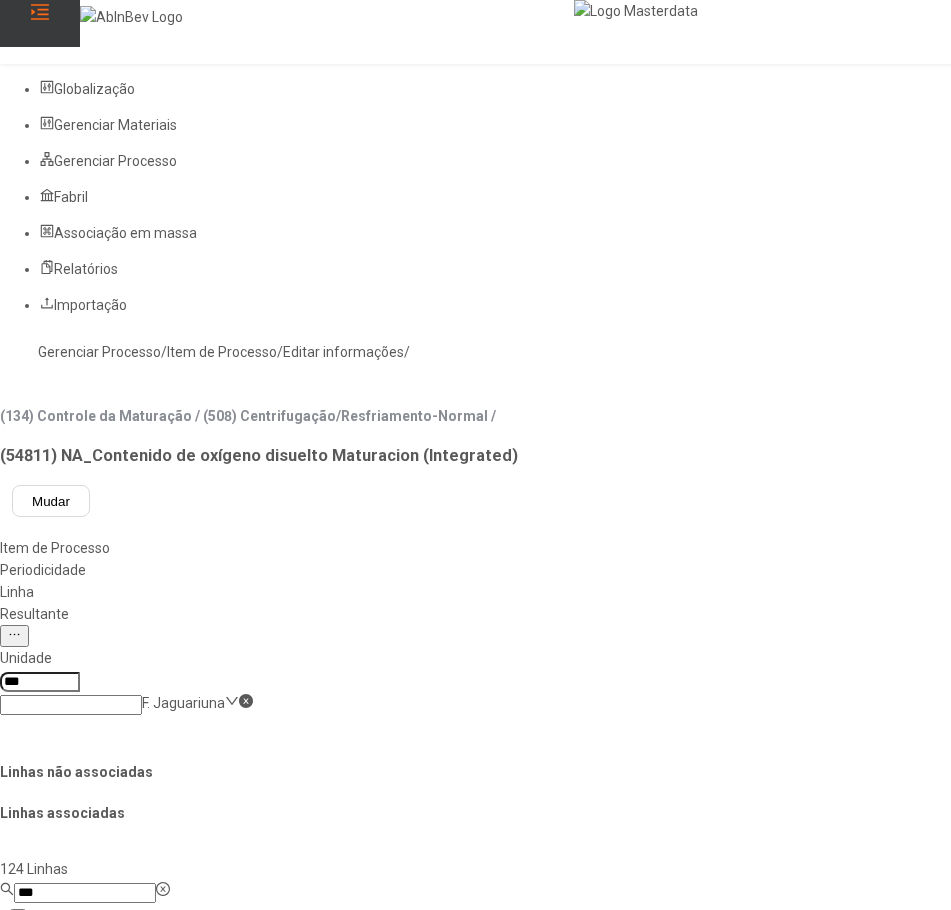 type on "***" 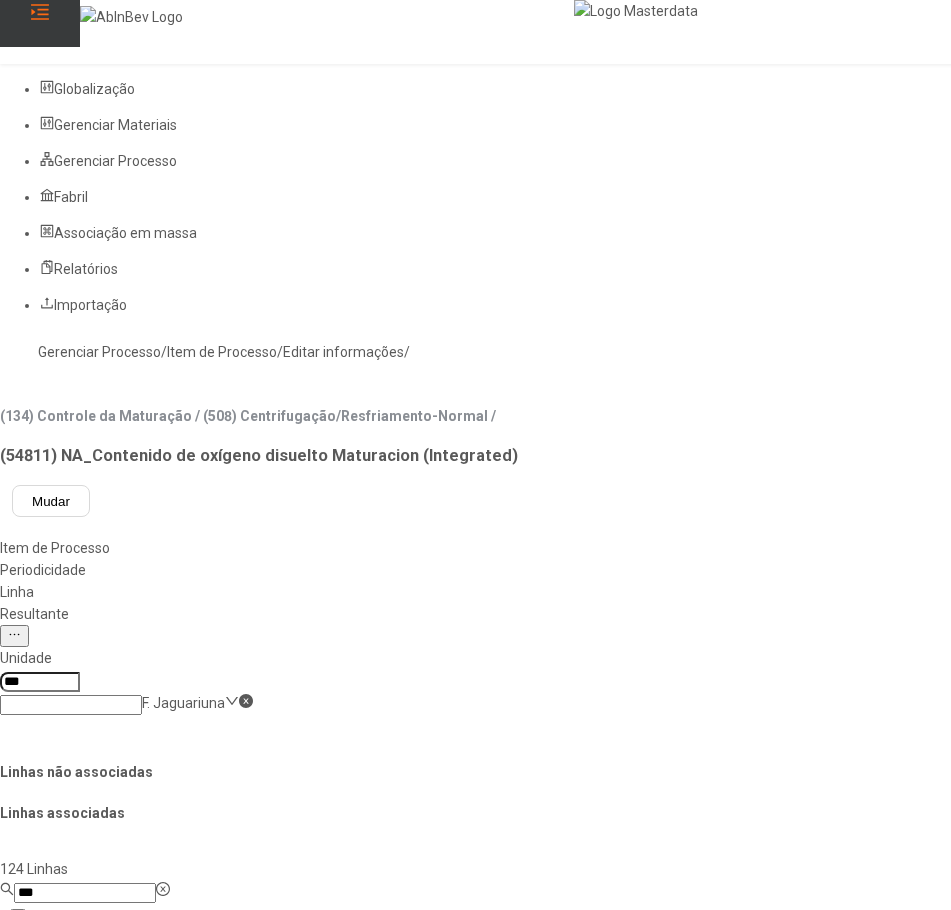 click on "***" 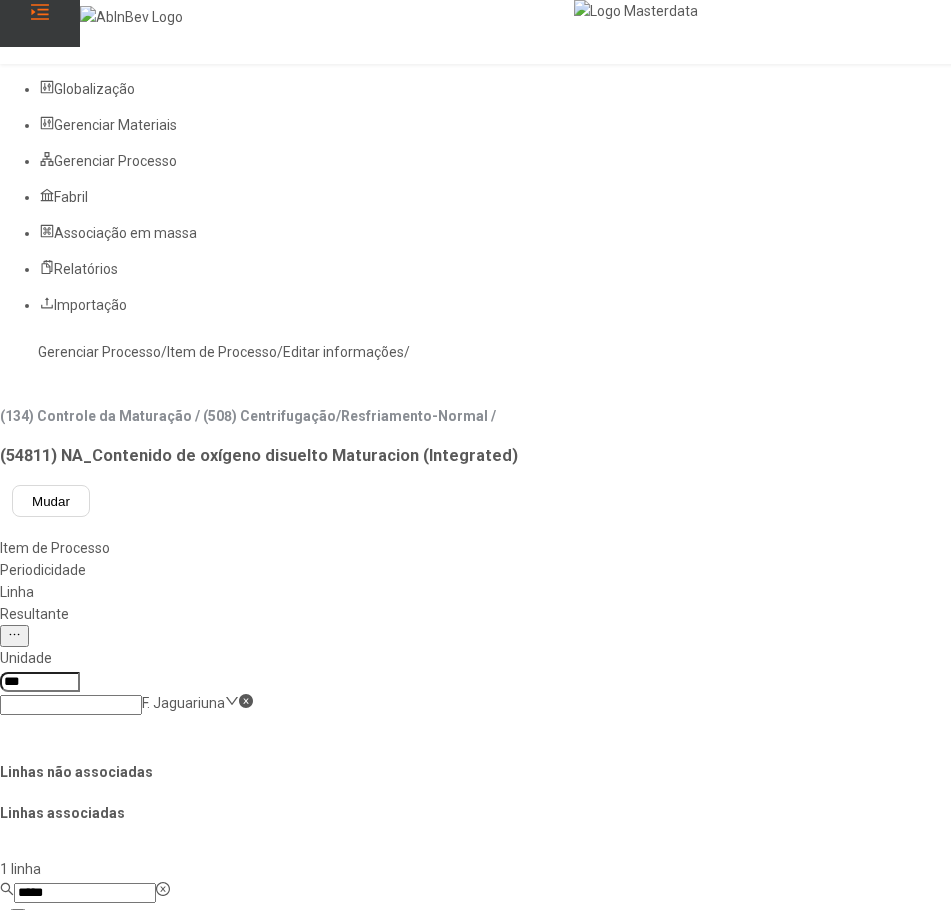 type on "*****" 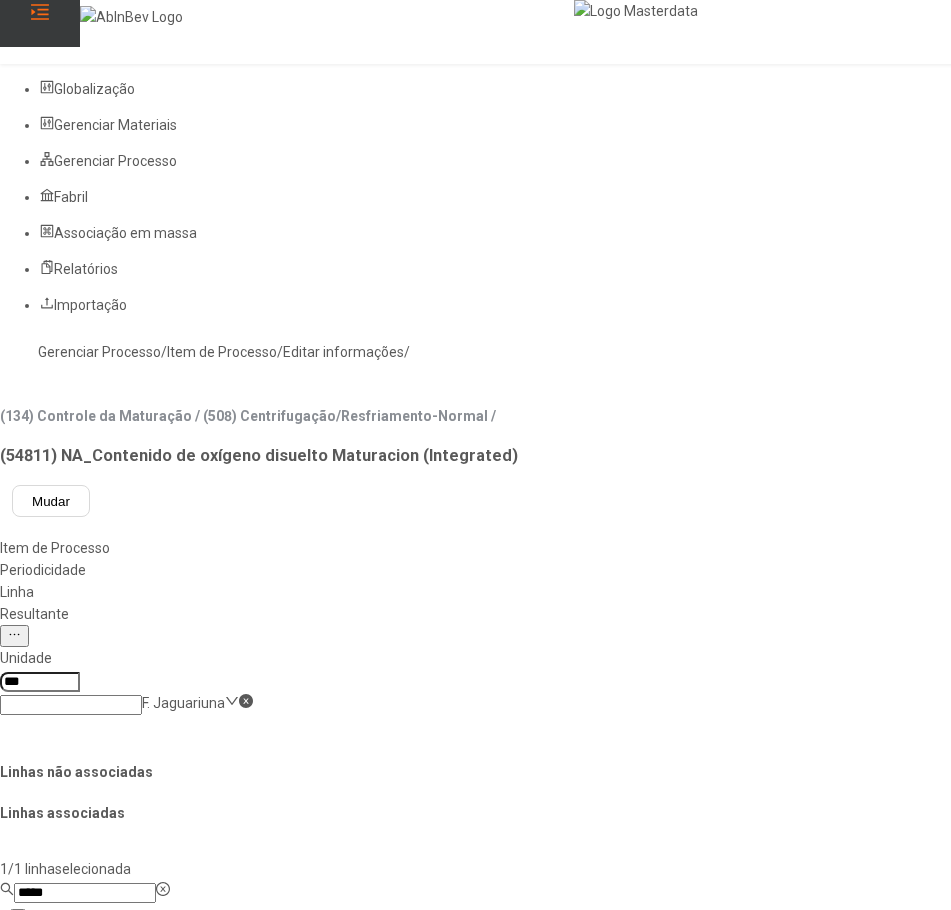 click 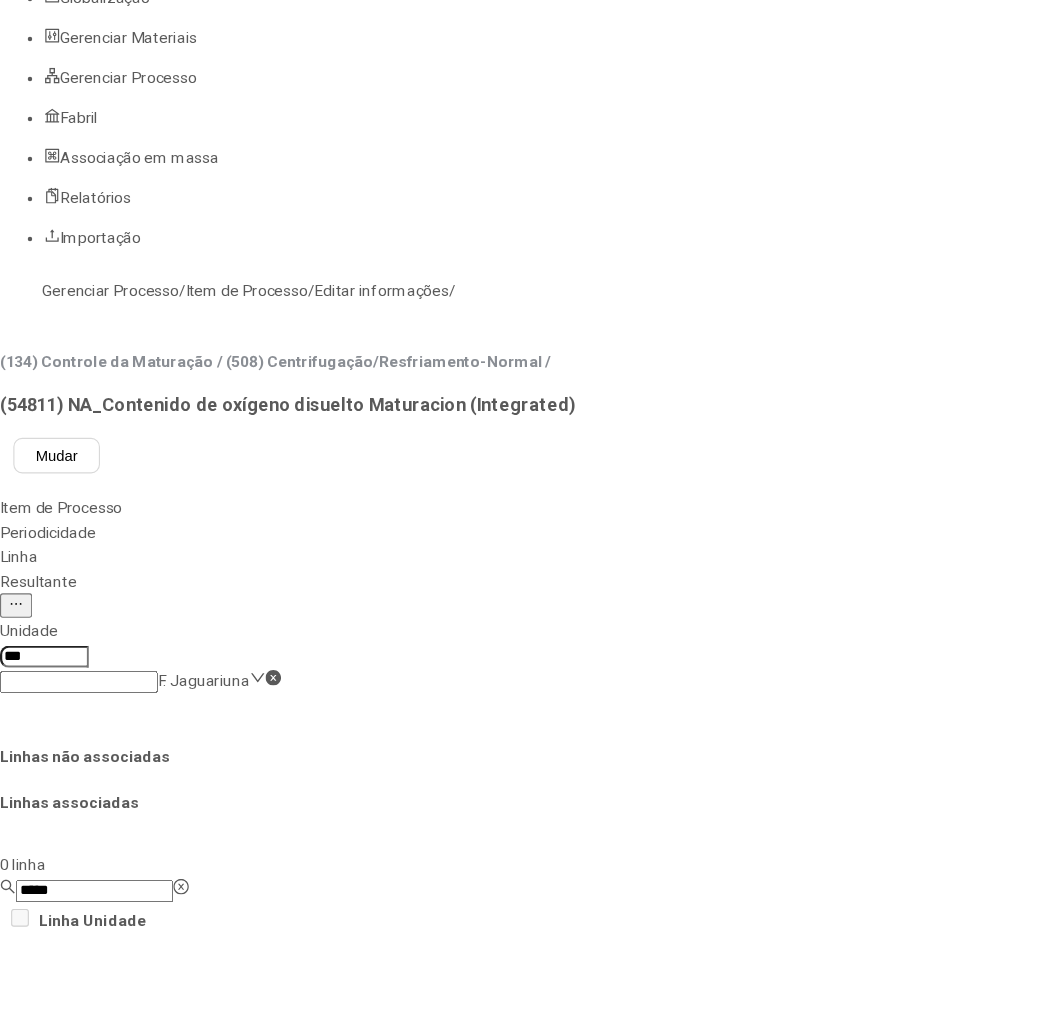 scroll, scrollTop: 200, scrollLeft: 0, axis: vertical 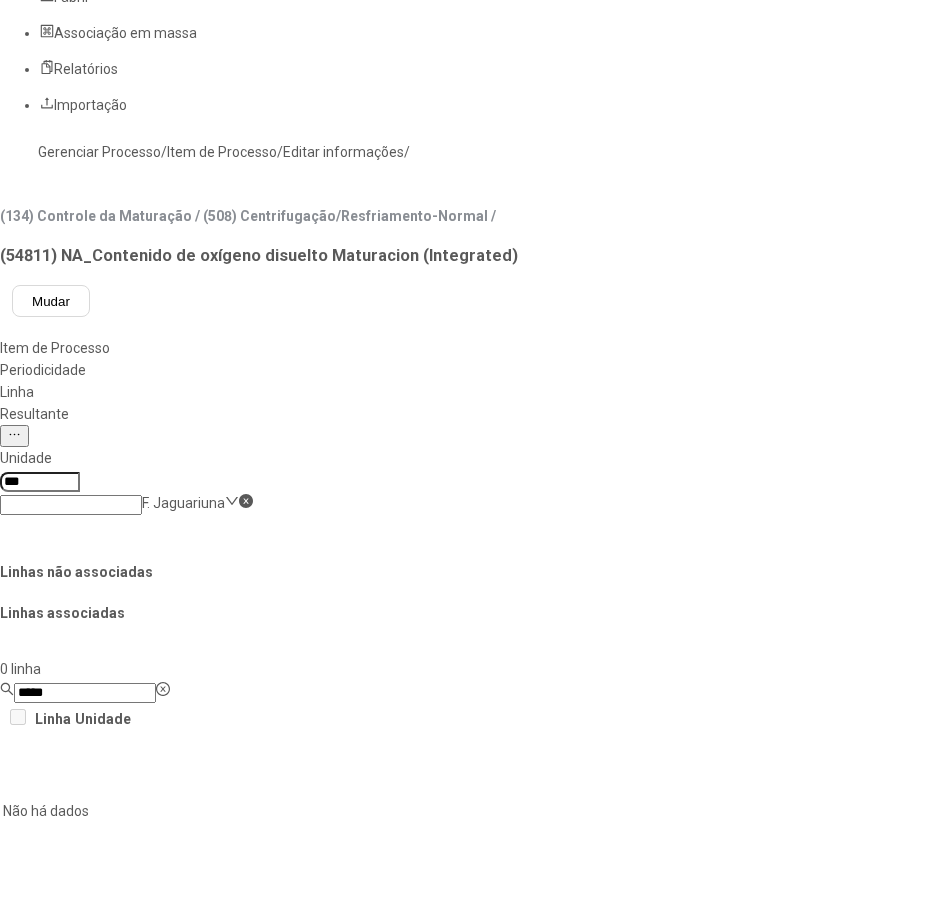 click on "Salvar Alterações" 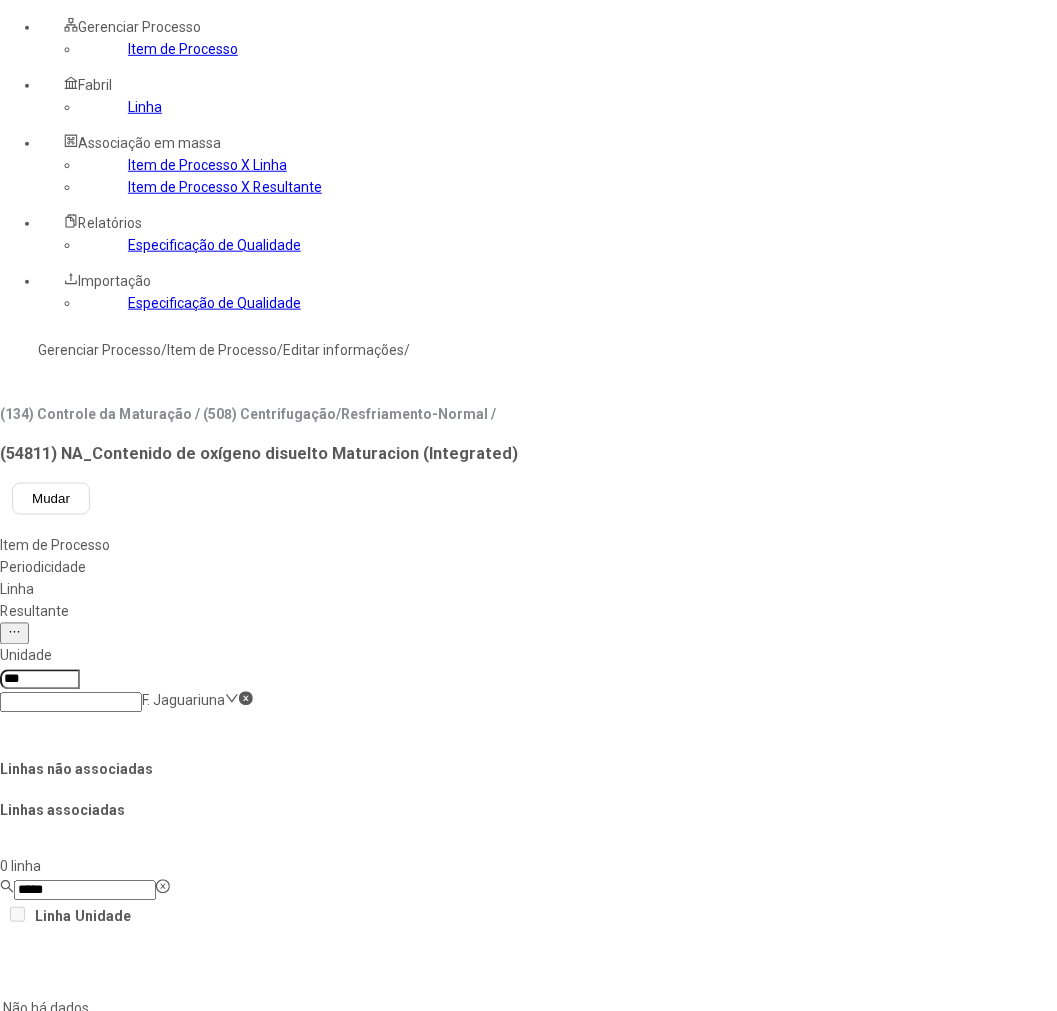 click 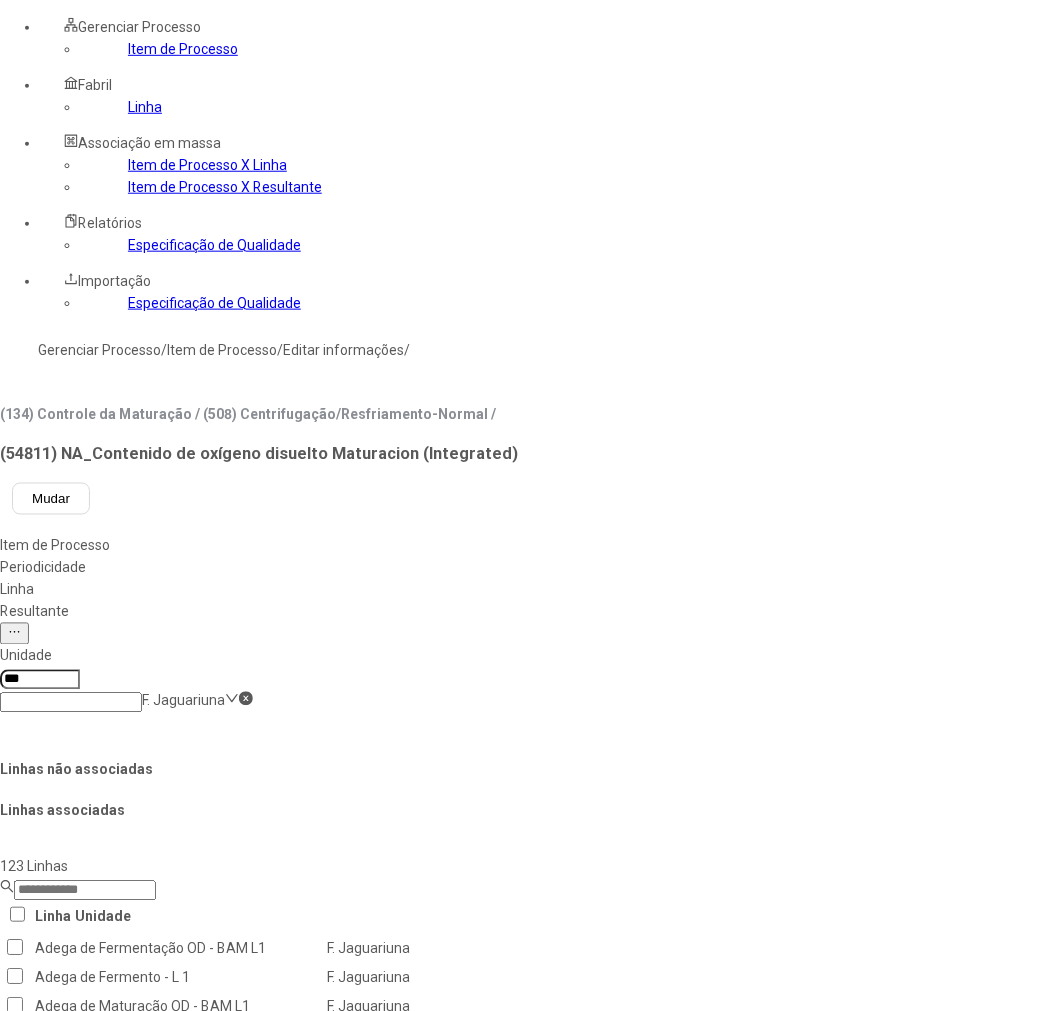 click 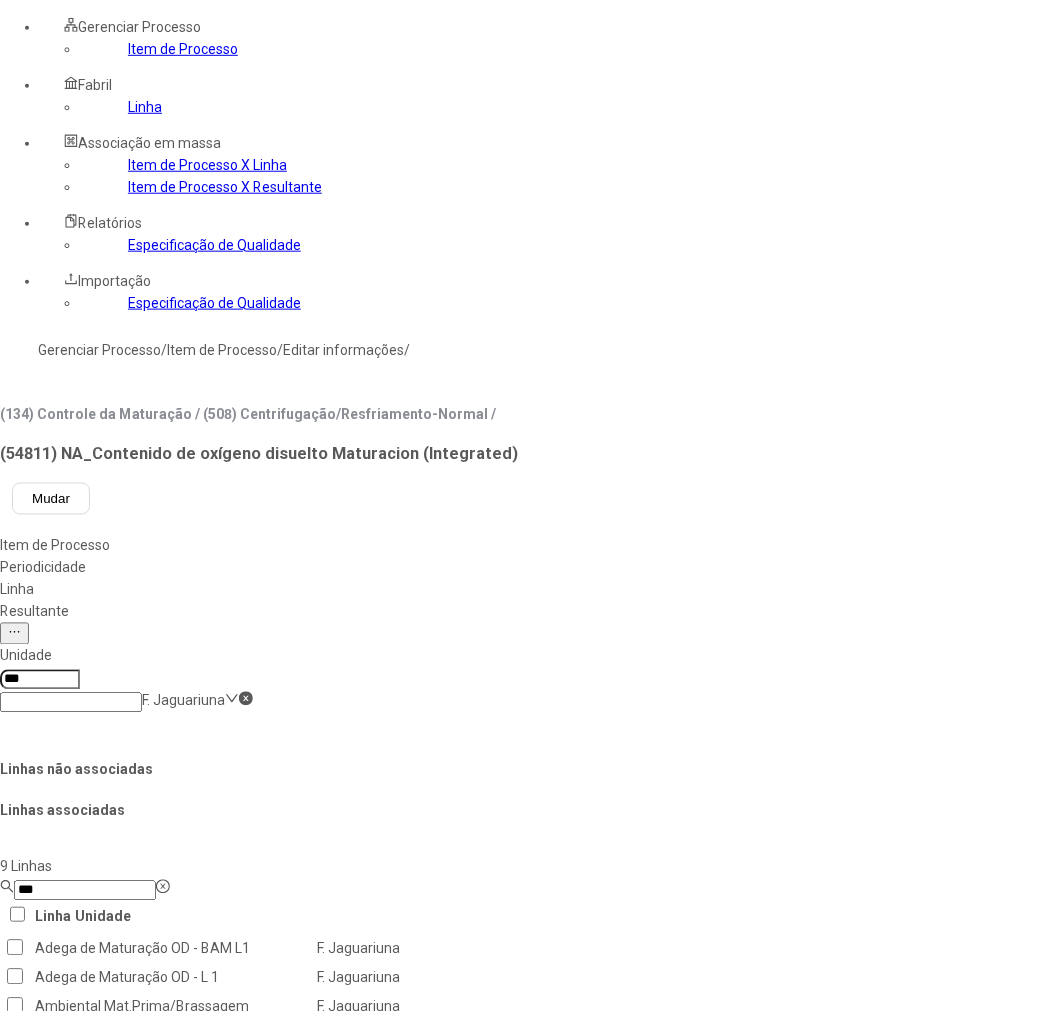 type on "***" 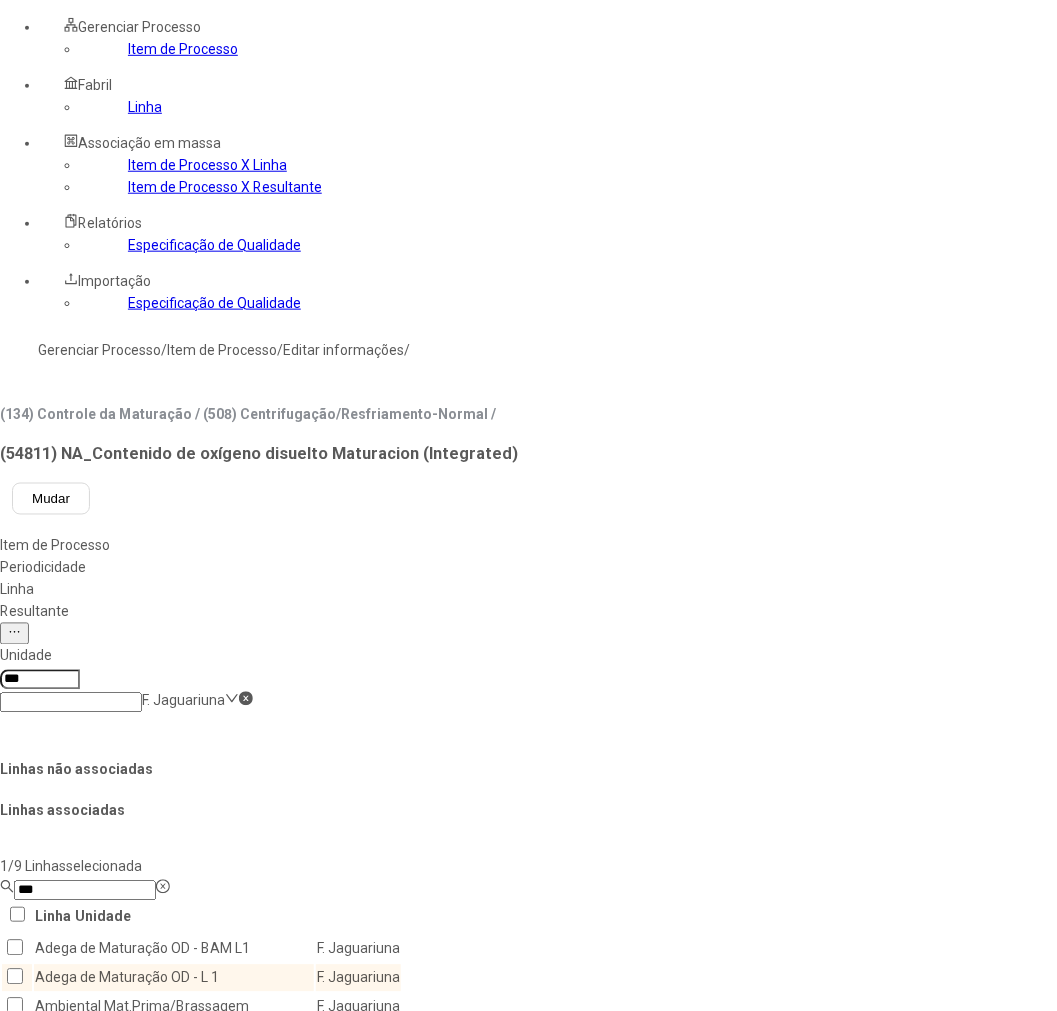 click 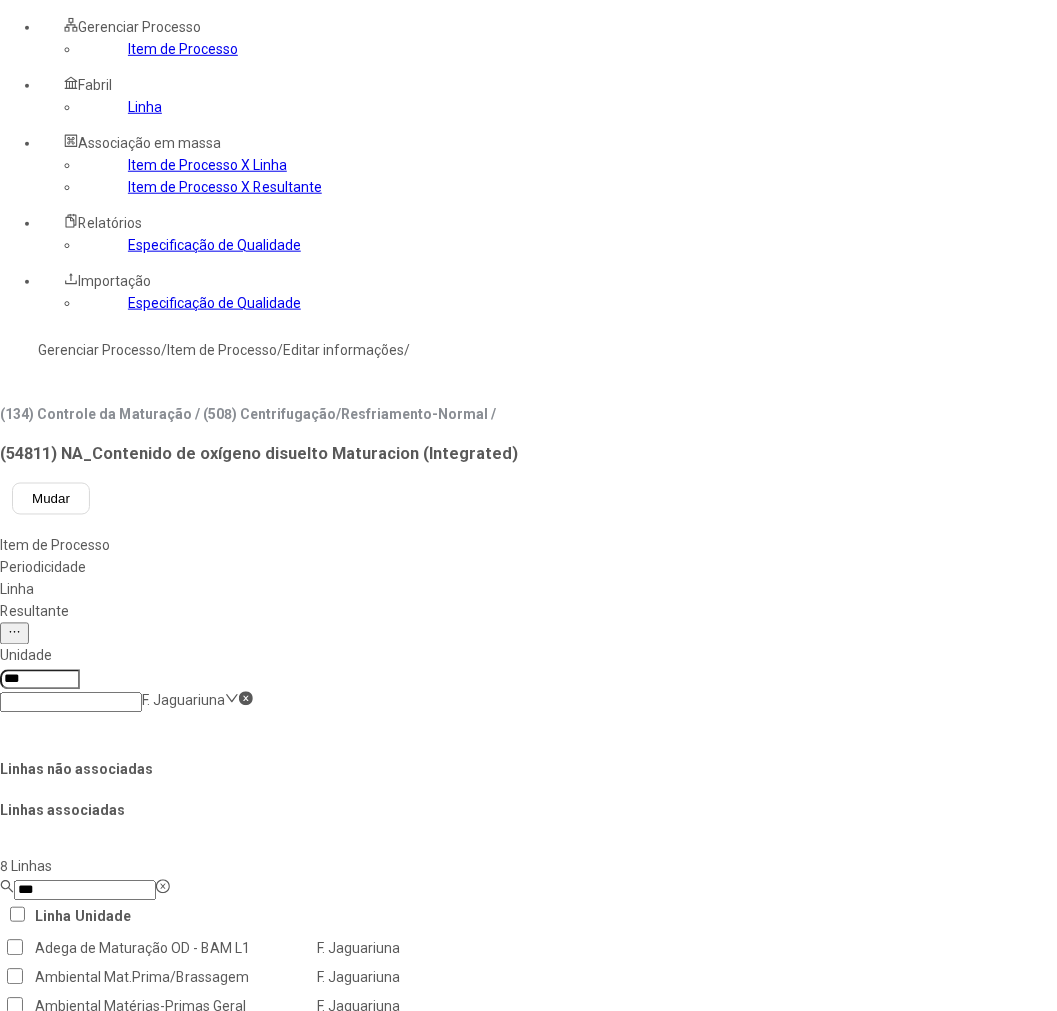 click on "Salvar Alterações" 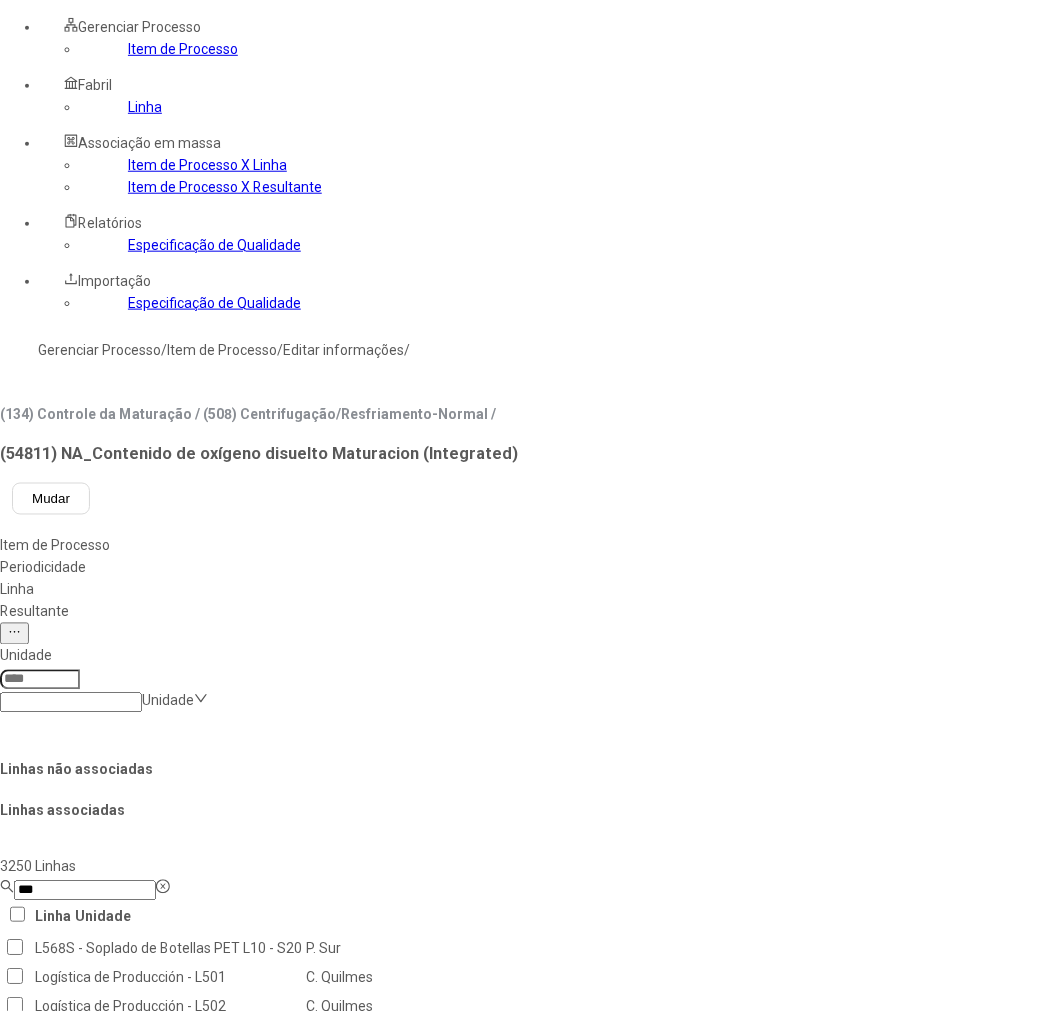 click 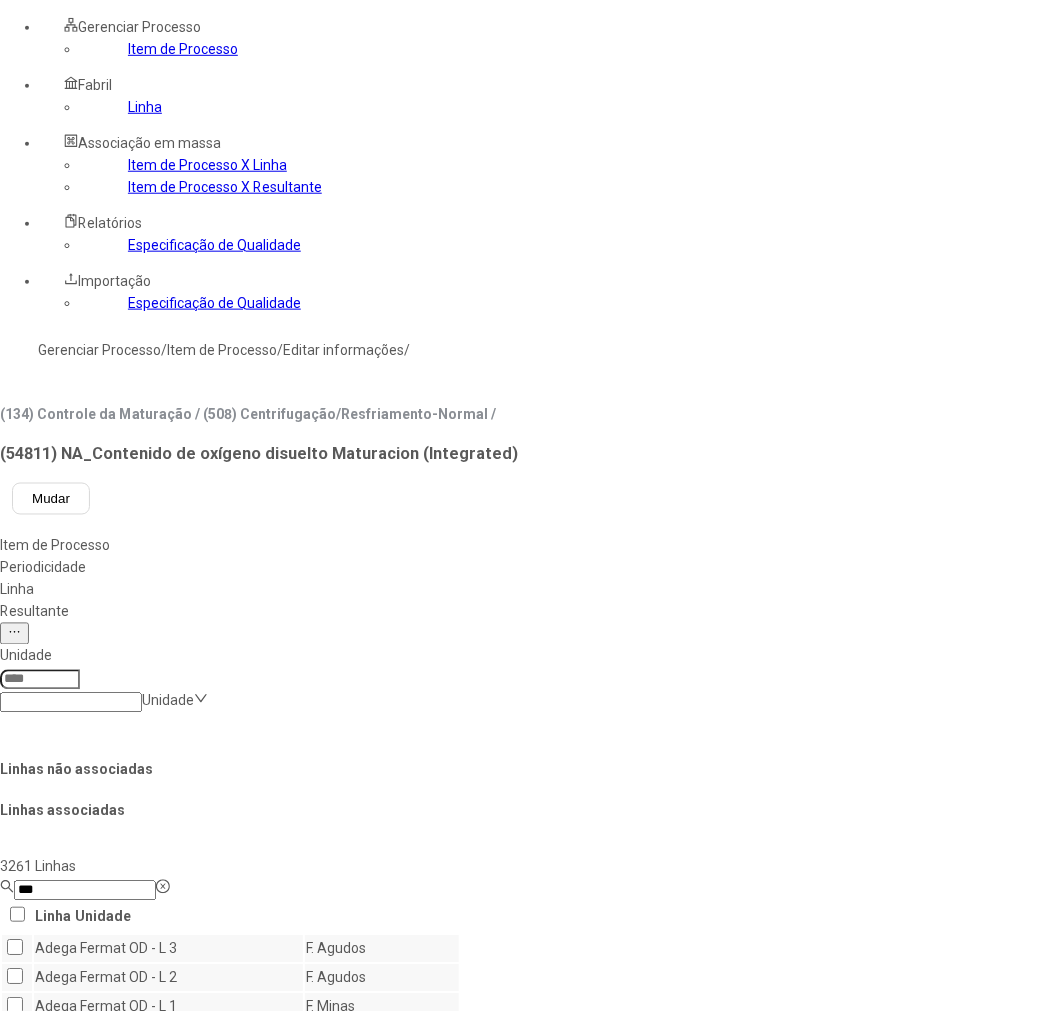 click on "Salvar Alterações" 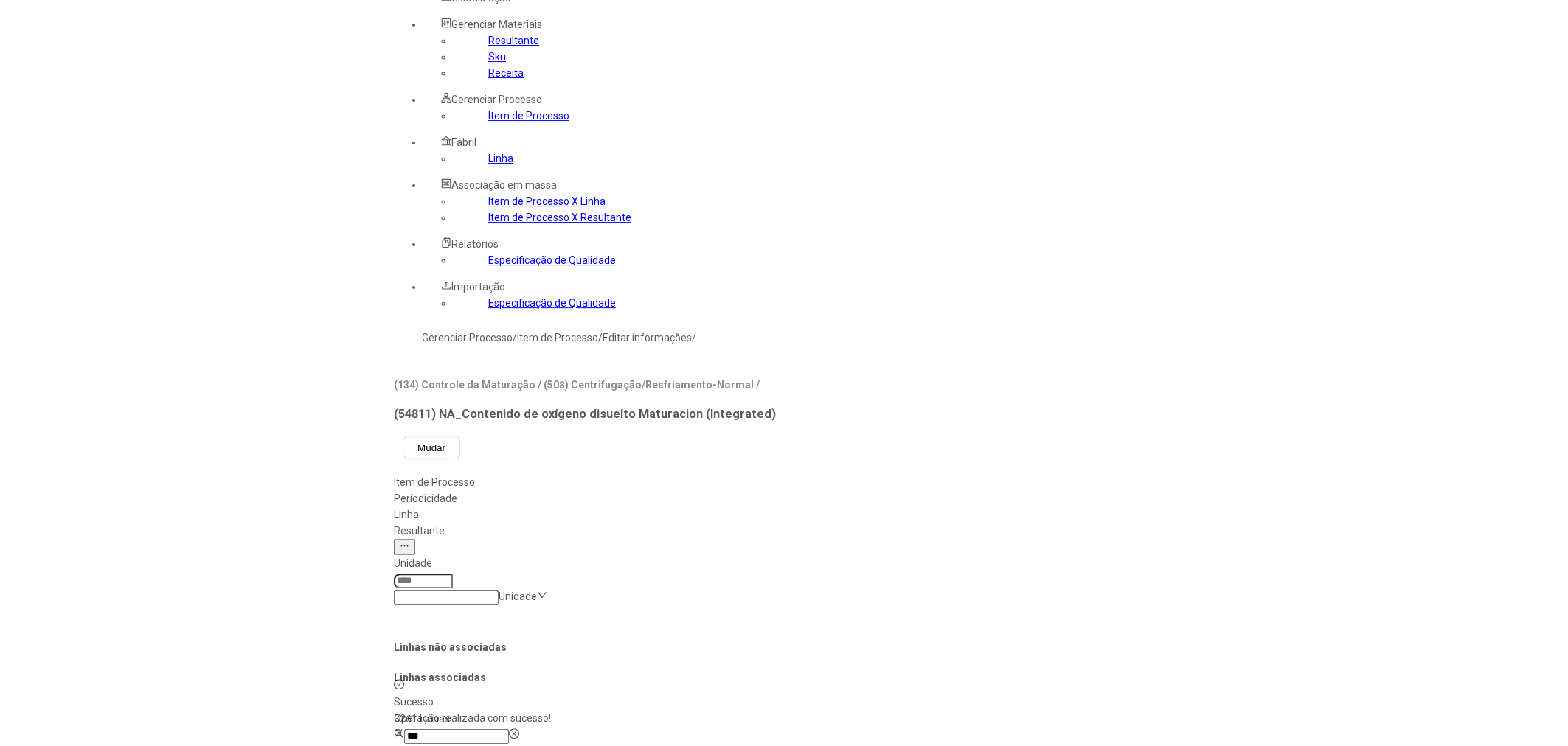 scroll, scrollTop: 0, scrollLeft: 0, axis: both 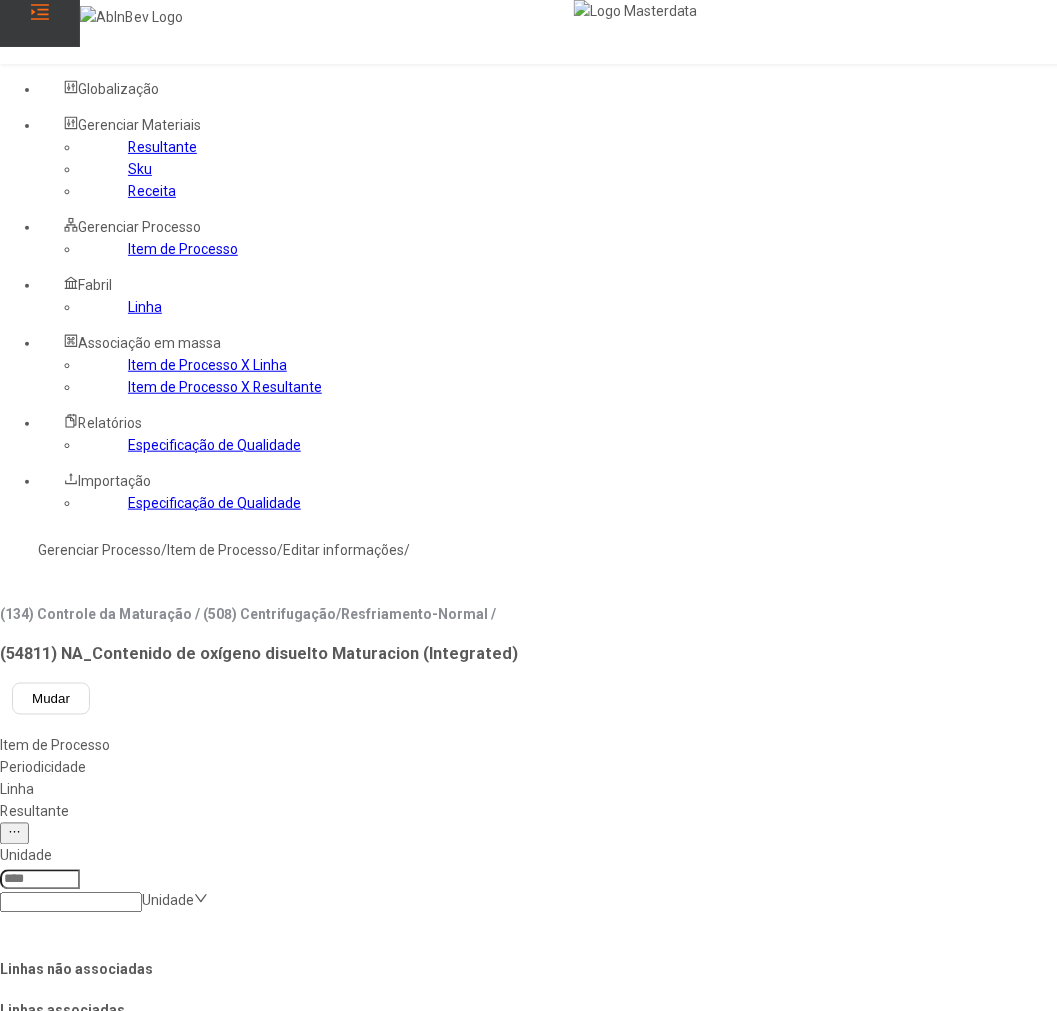 click 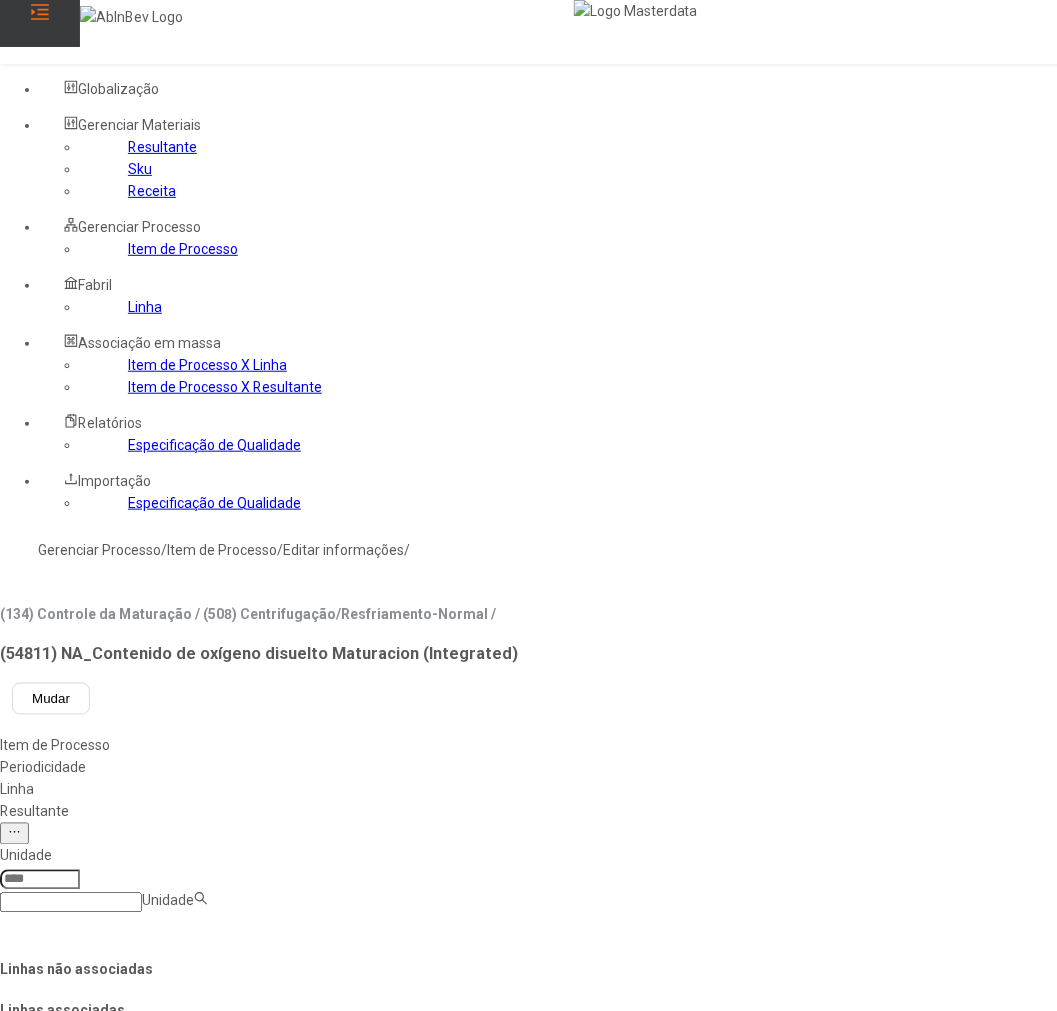 click on "F. [GEOGRAPHIC_DATA]" at bounding box center (81, 1044) 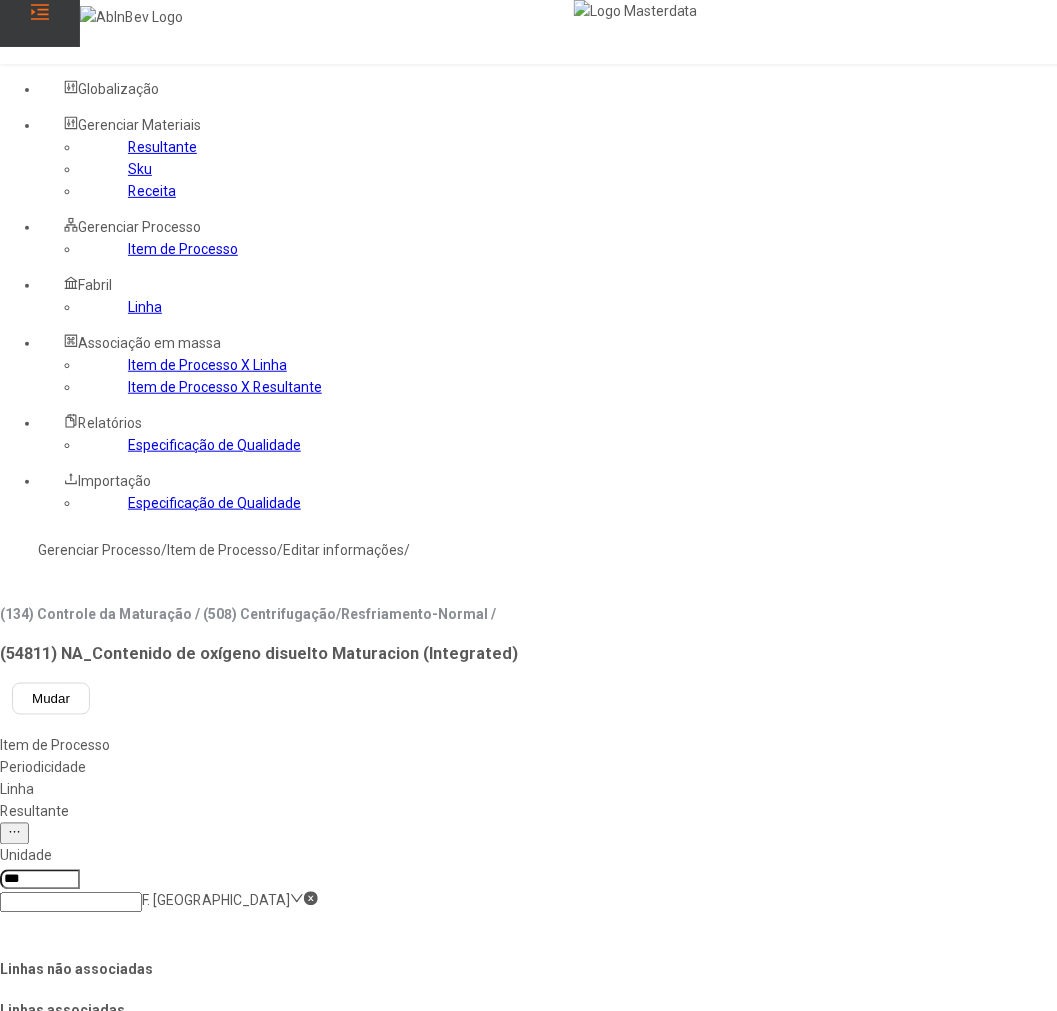 click 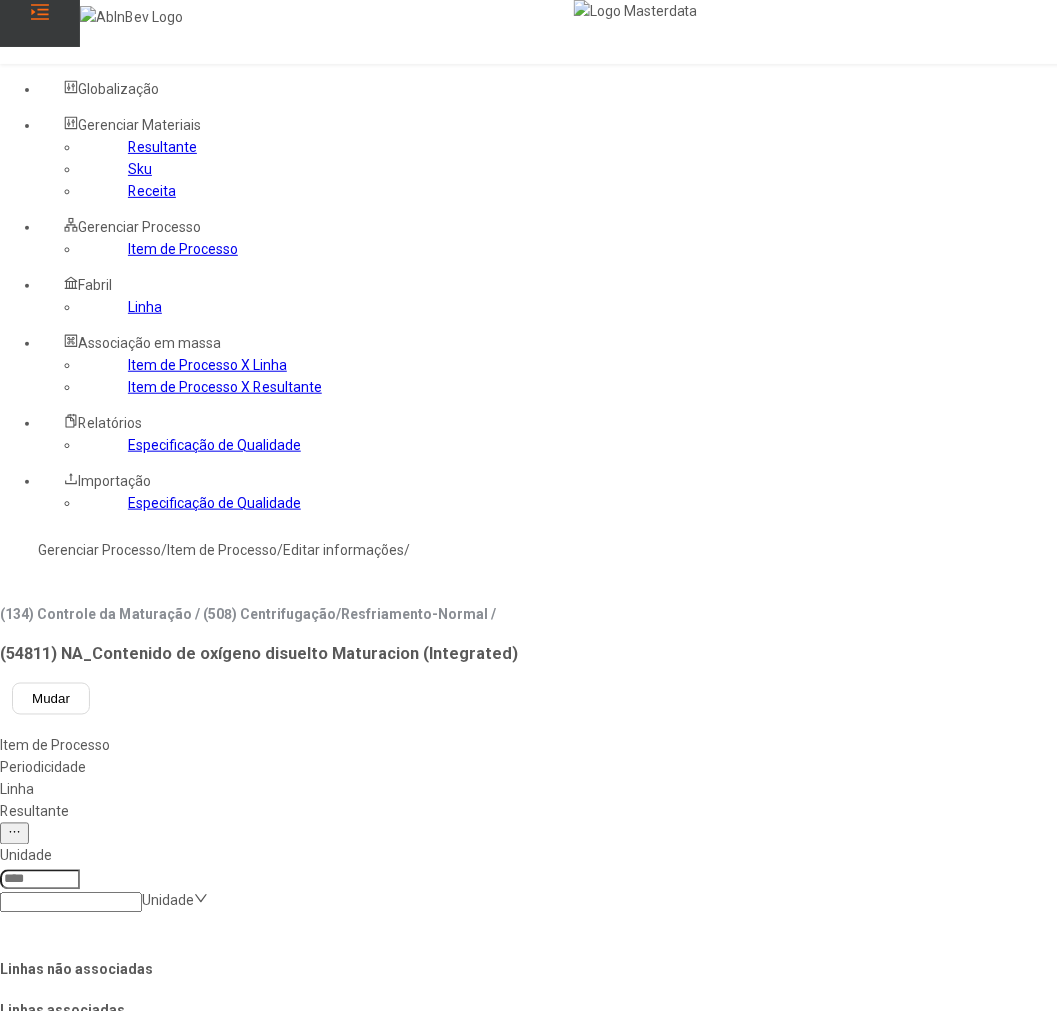 click on "Linhas não associadas Linhas associadas  3261 Linhas  Linha Unidade  L568S - Soplado de Botellas PET L10 - S20  P. Sur  Logística de Producción - L501 C. Quilmes  Logística de Producción - L502 C. Quilmes  Logística de Producción - L503 C. Quilmes  Logística de Producción - L514 C. Quilmes  Maceração Maltaria Navegantes  Receb. Estoc. e Distribuição N2 F. Nova Minas 123 C. [GEOGRAPHIC_DATA] Adega de Fermentação ZITEC Adega de Fermentação - Central Propag F. [GEOGRAPHIC_DATA] Adega de Fermentação OD - BAM L1 C. Uberlandia Adega de Fermentação OD - BAM L1 F. CCL Pirai Adega de Fermentação OD - BAM L1 F. Fonte Mata Adega de Fermentação OD - BAM L1 F. Jaguariuna Adega de Fermentação OD - BAM L1 F. [GEOGRAPHIC_DATA] Adega de Fermentação OD - BAM L2 F. CCL Pirai Adega de Fermentação OD - BAM L3 F. CCL Pirai Adega de Fermentação OD - L 1 C. [GEOGRAPHIC_DATA] Adega de Fermentação OD - L 1 C. Uberlandia Adega de Fermentação OD - L 1 Copacker Cerpa   0 linha  Linha Unidade  Não há dados" 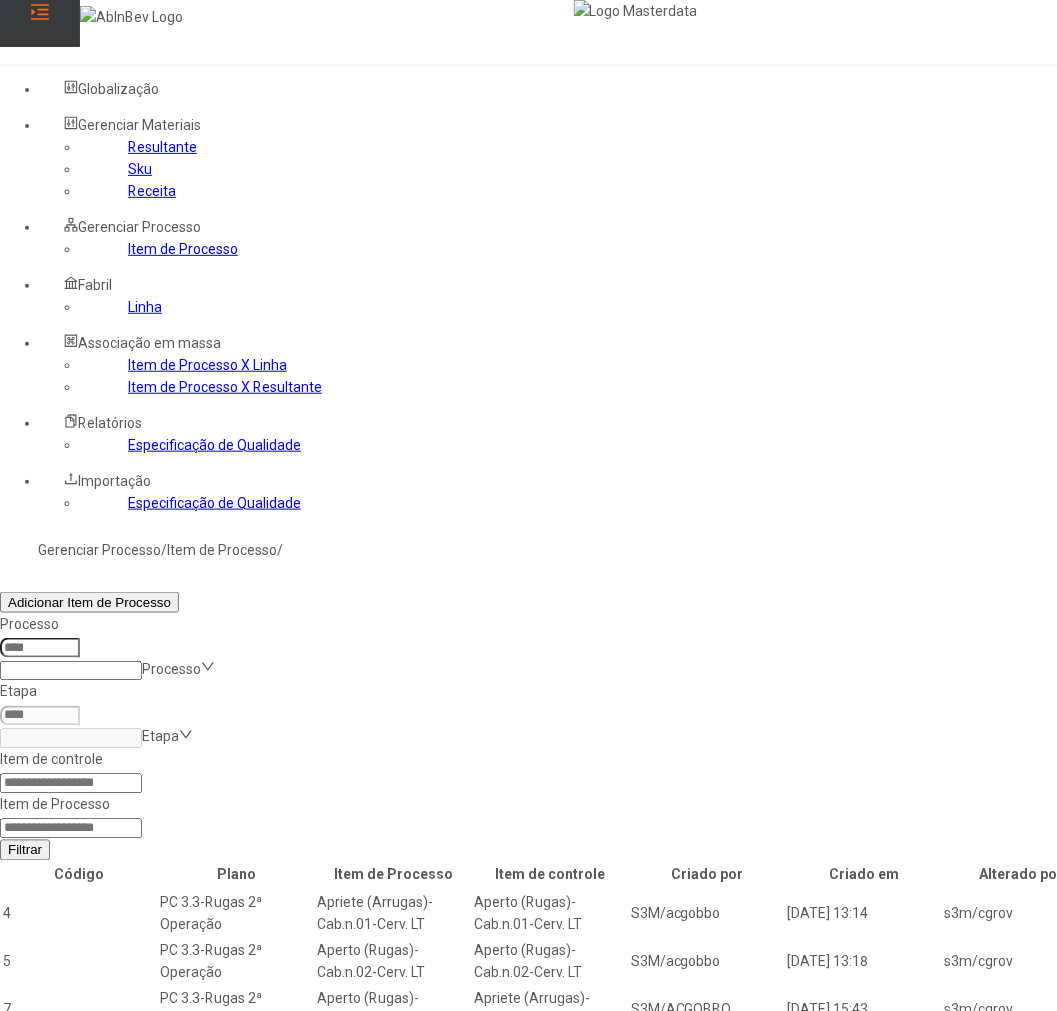 click 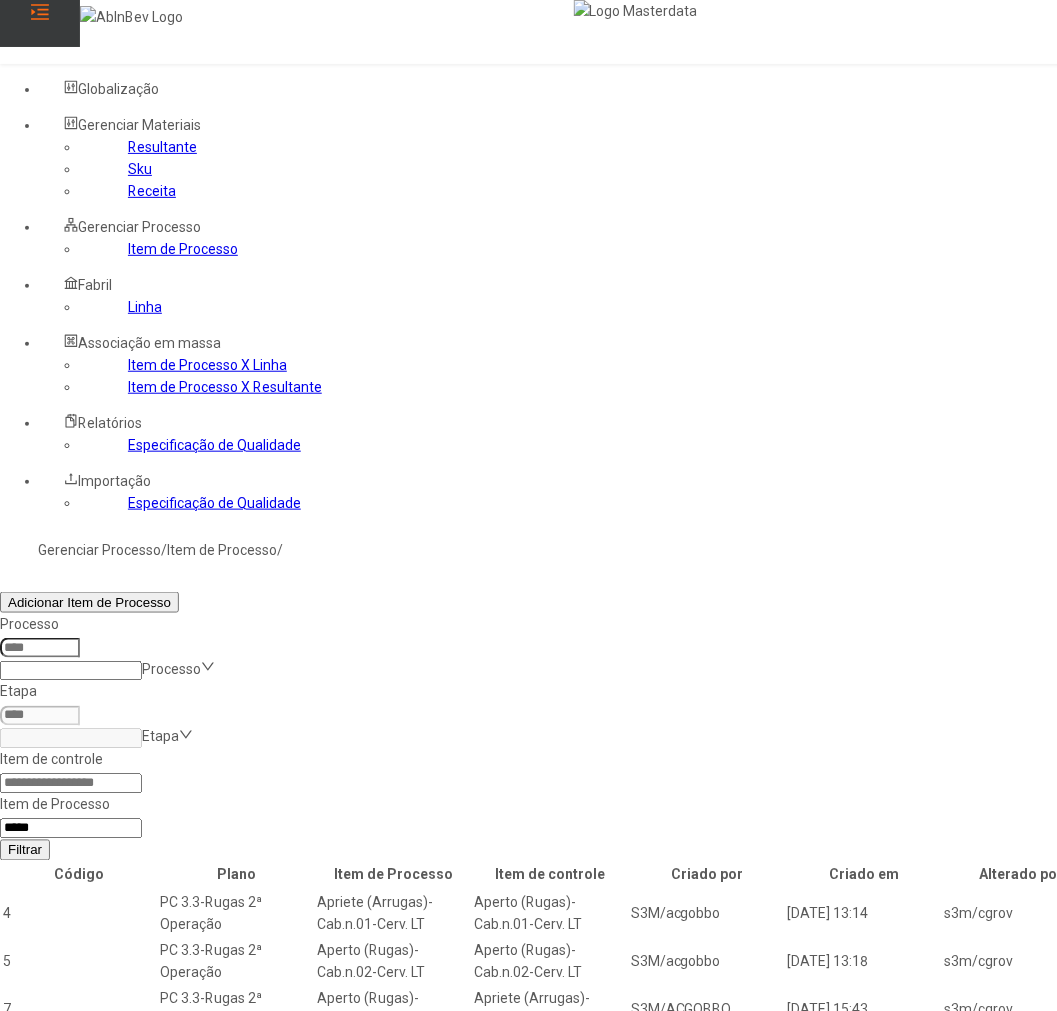 type on "*****" 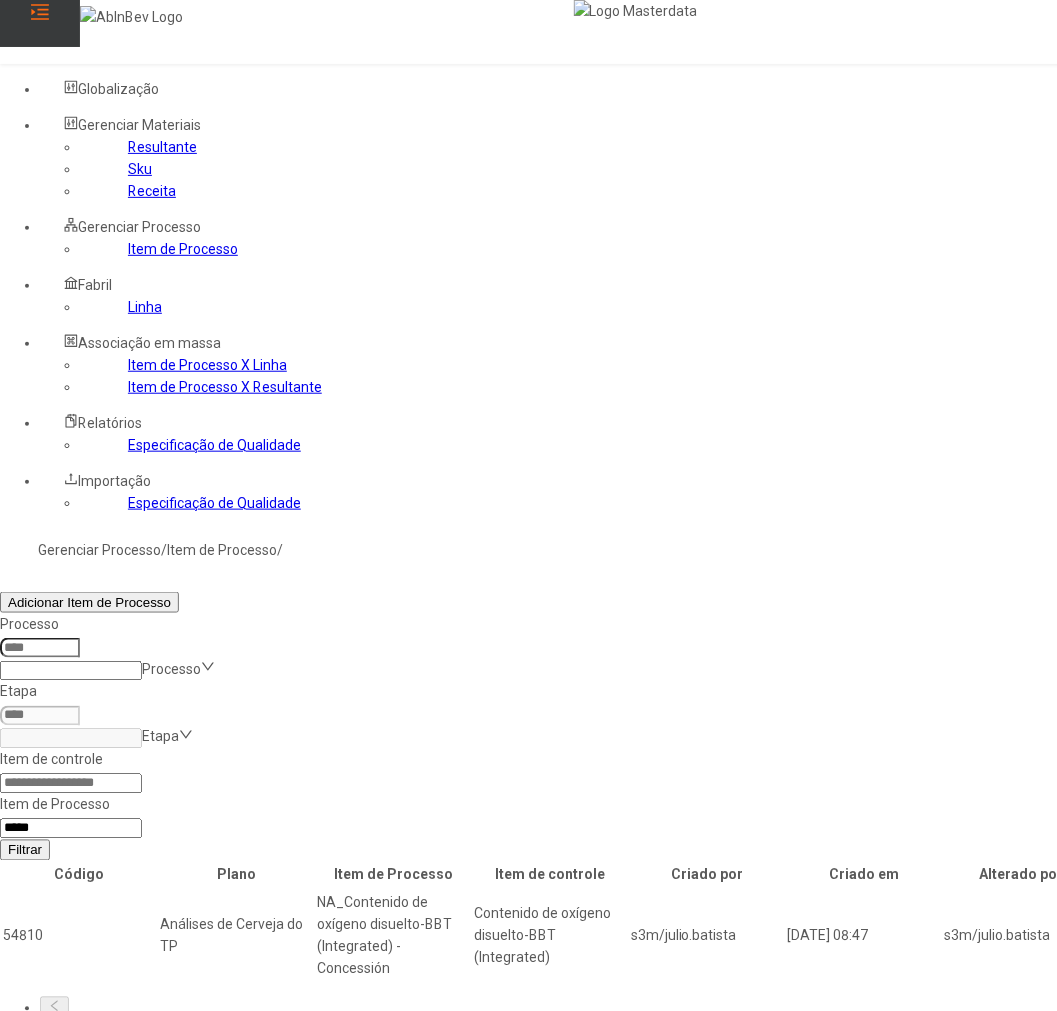 click at bounding box center (1302, 936) 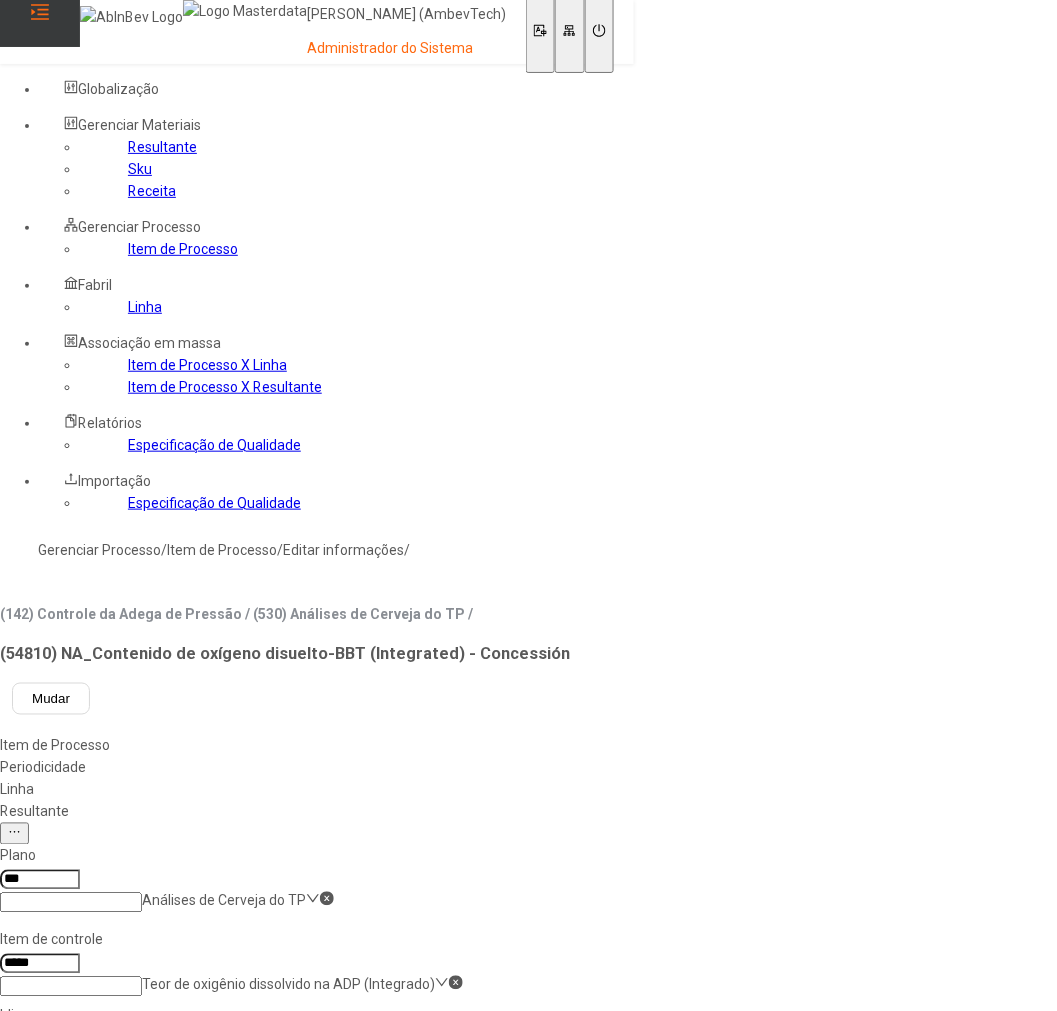 click on "Linha" 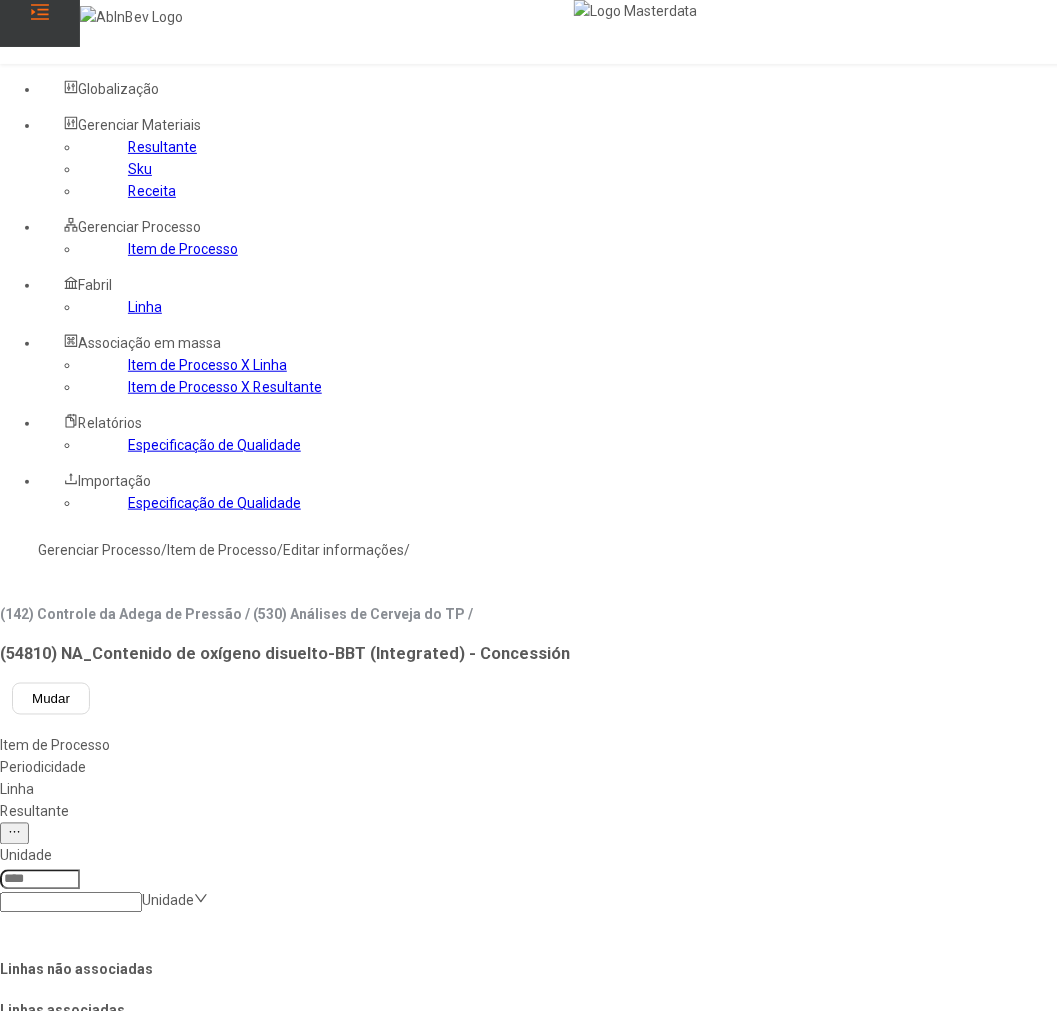 click 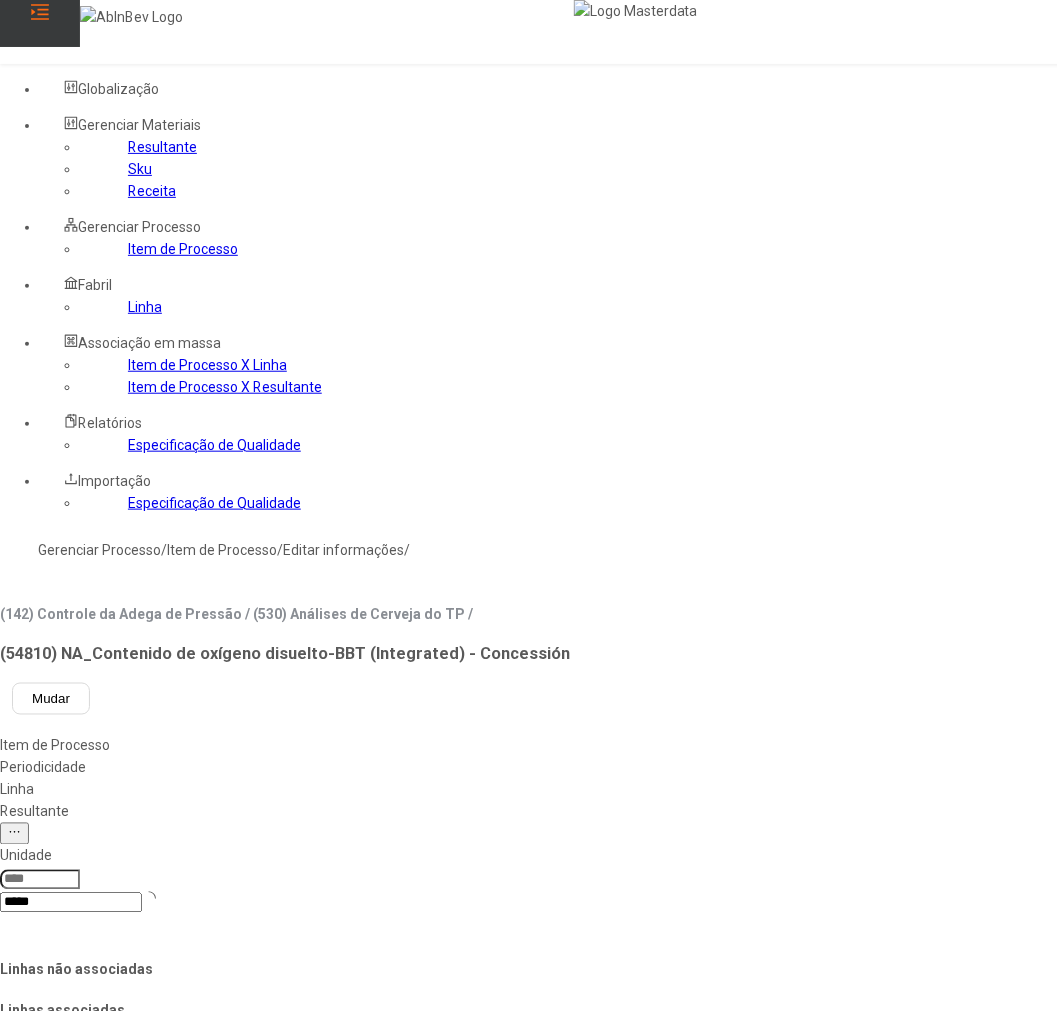 type on "******" 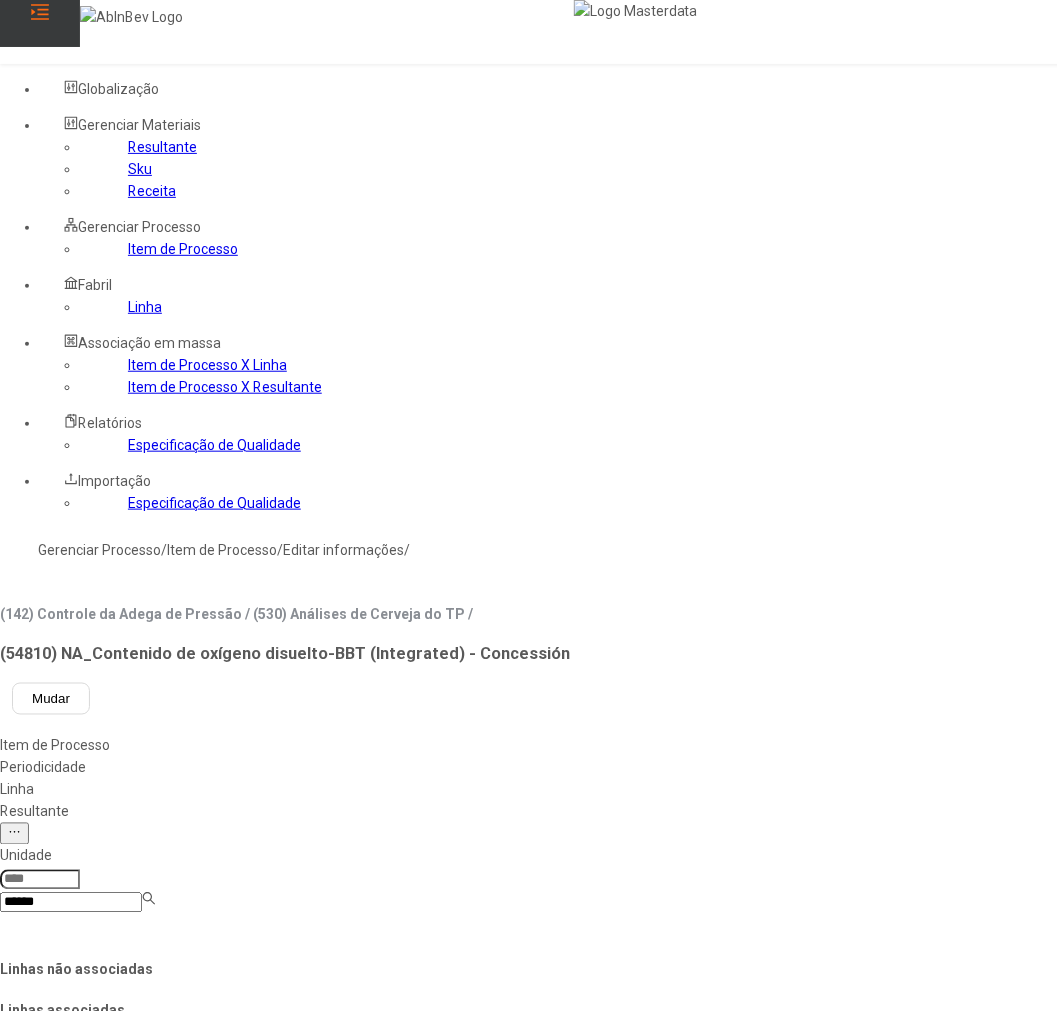 type on "***" 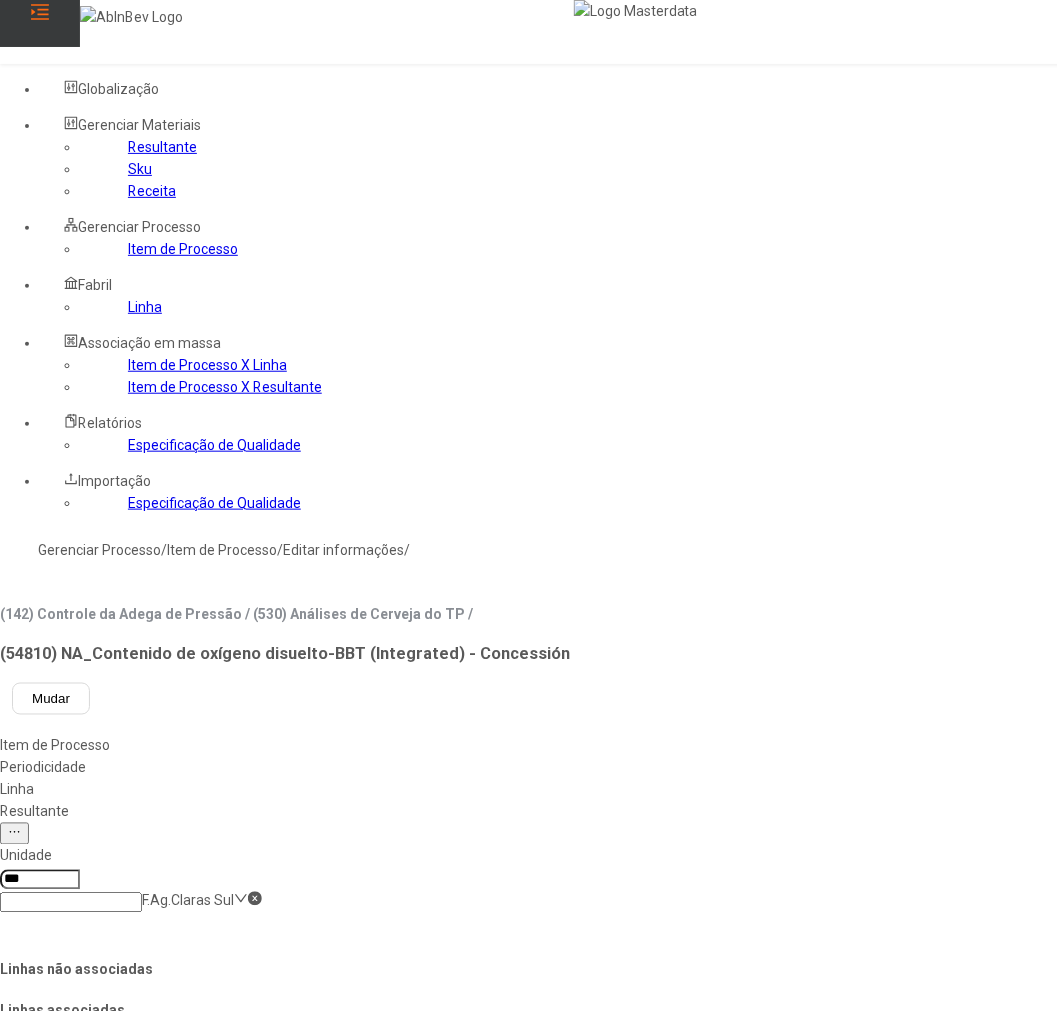 click 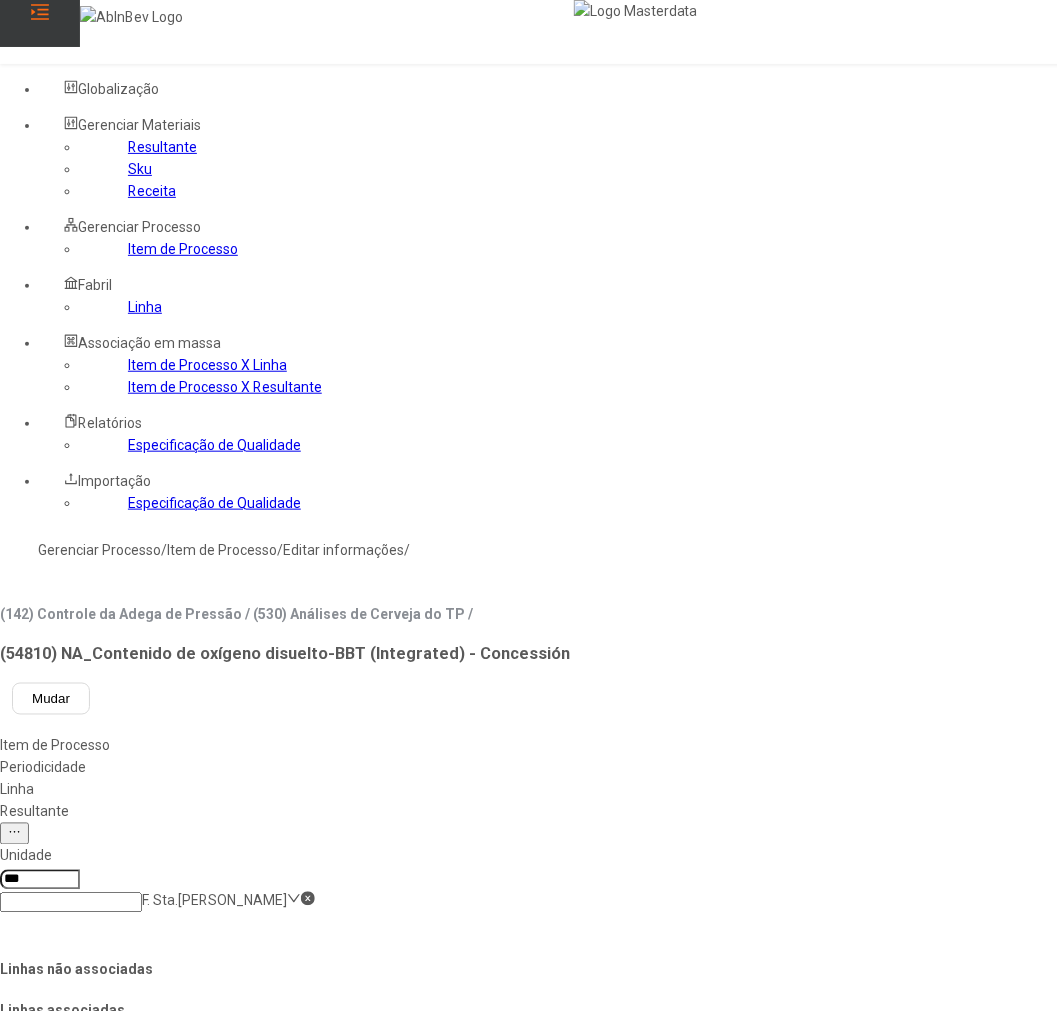 type on "***" 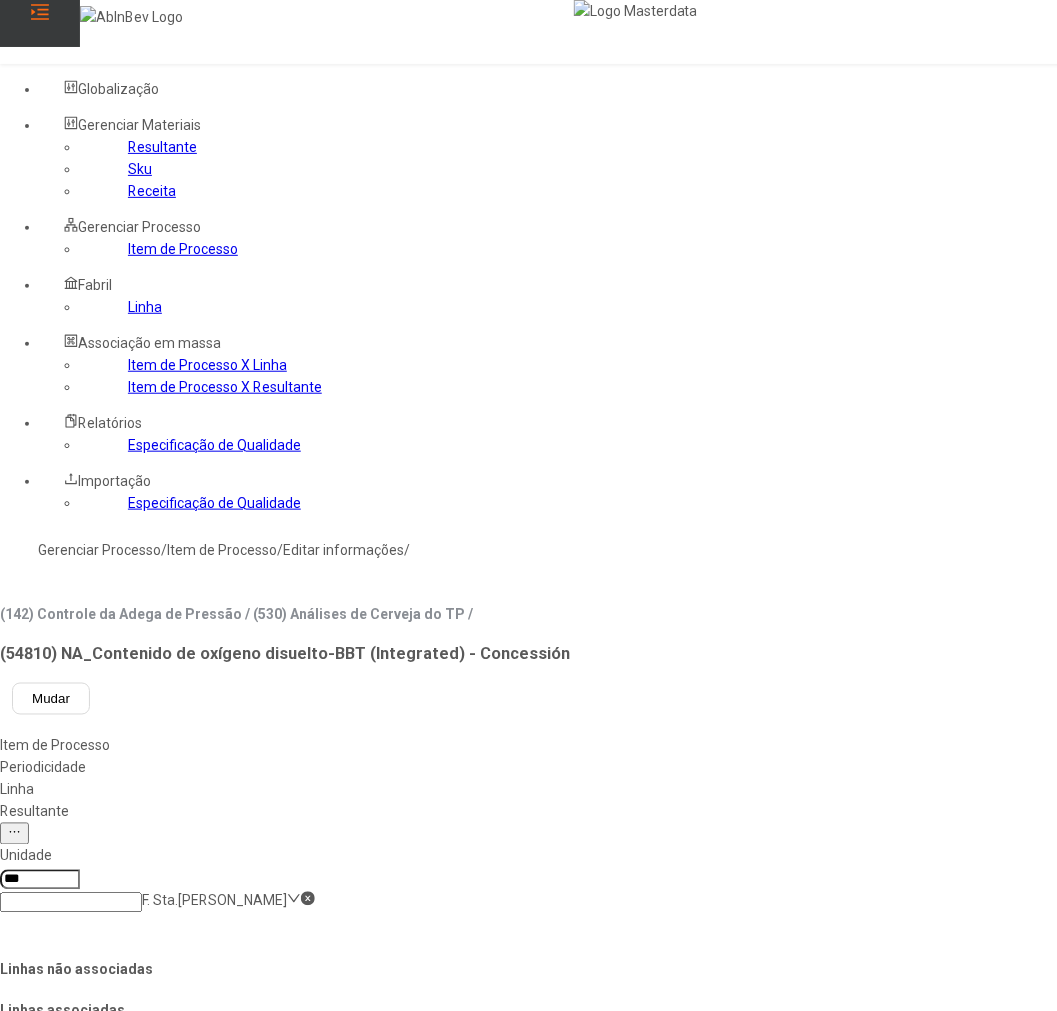 click 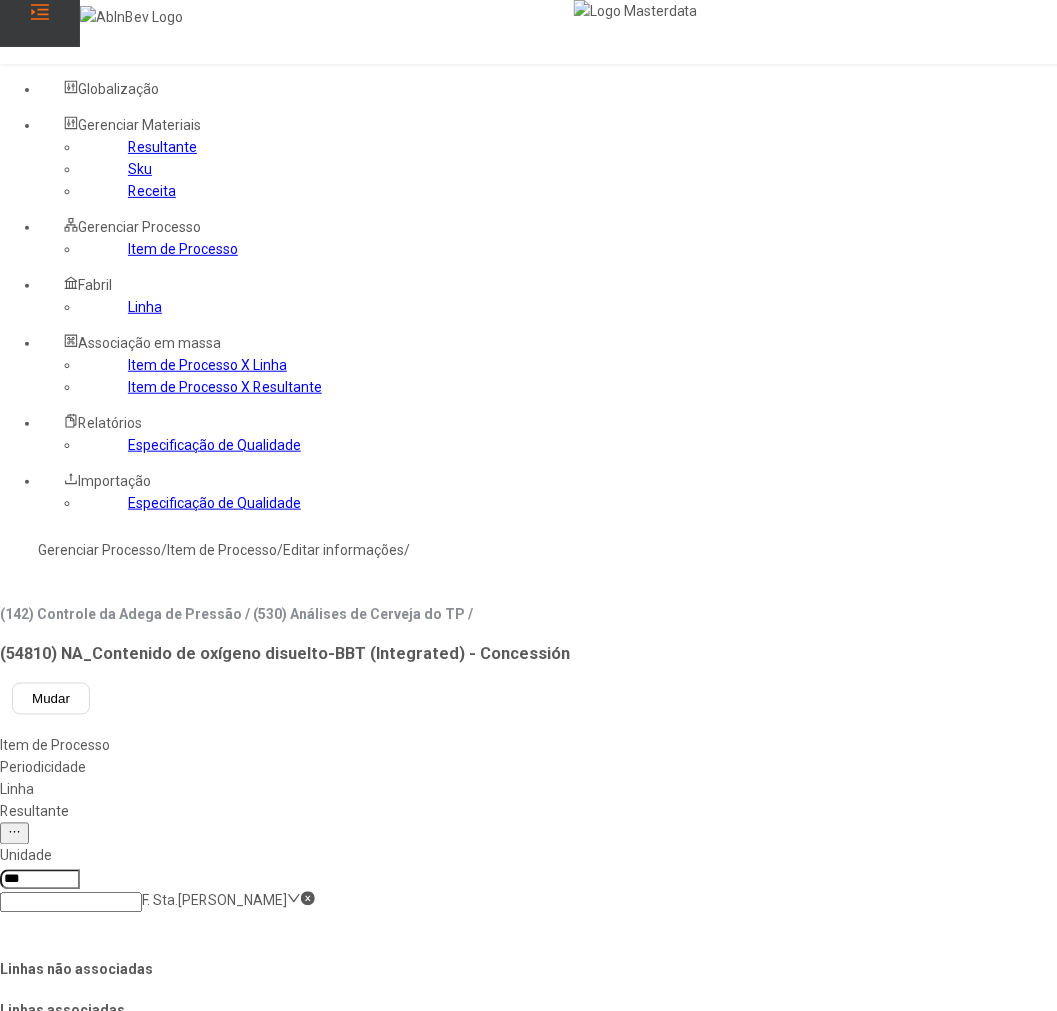 click 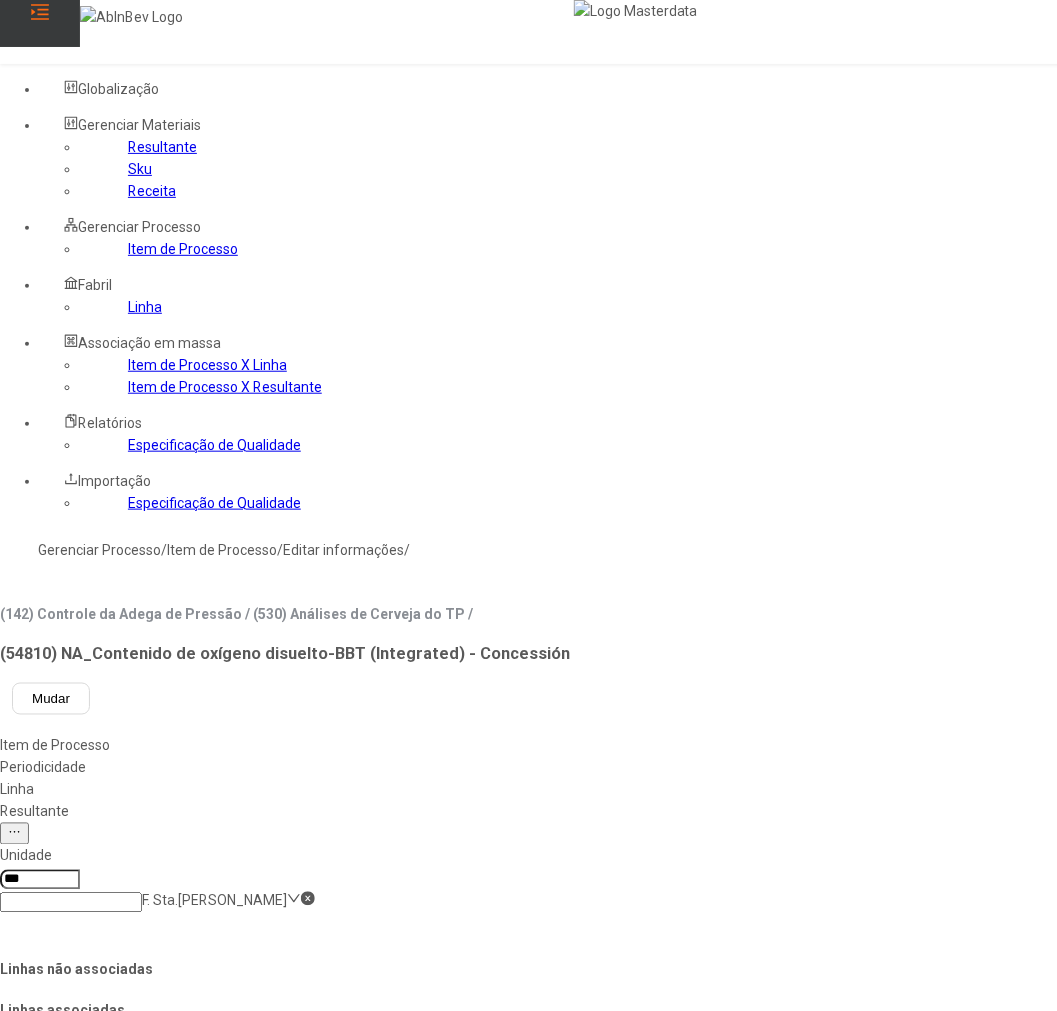 type on "****" 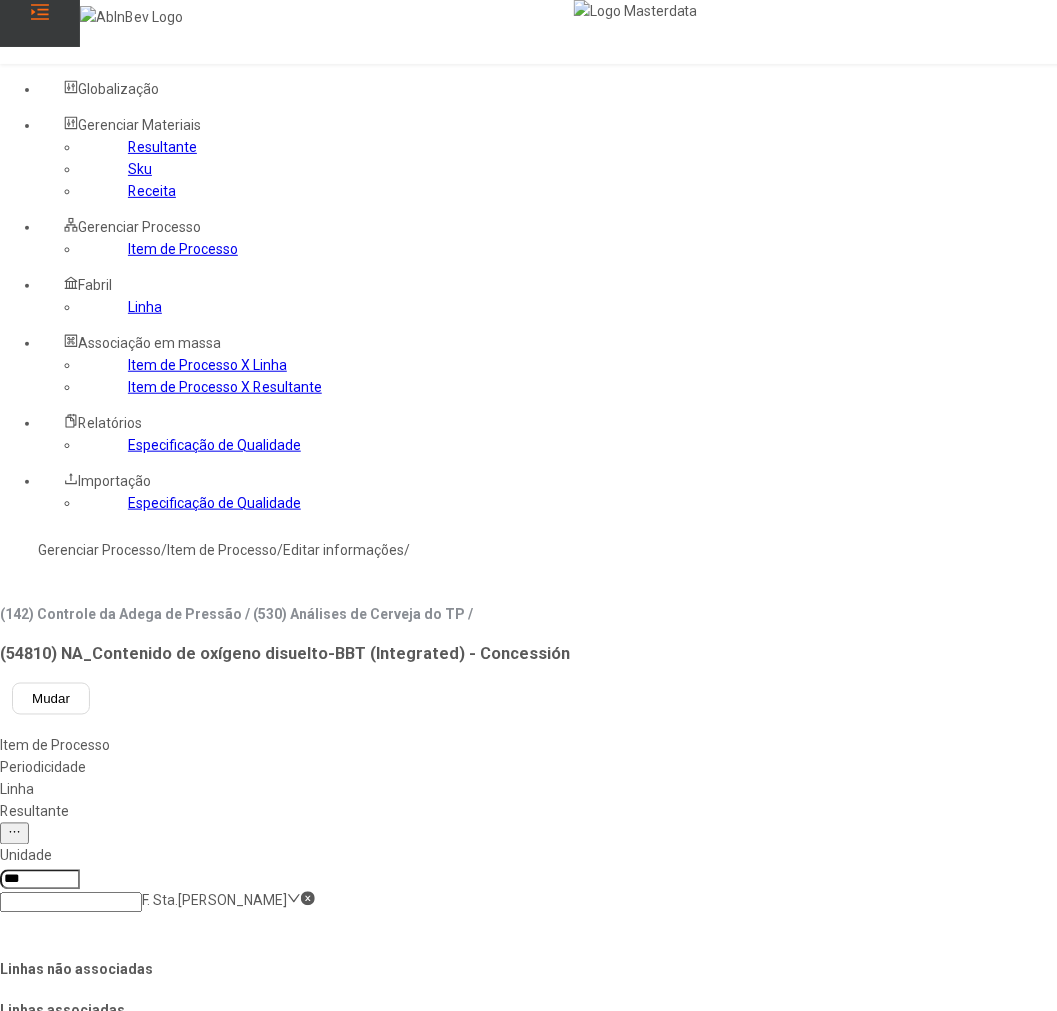click on "Adega de Pressão TP - L 1" 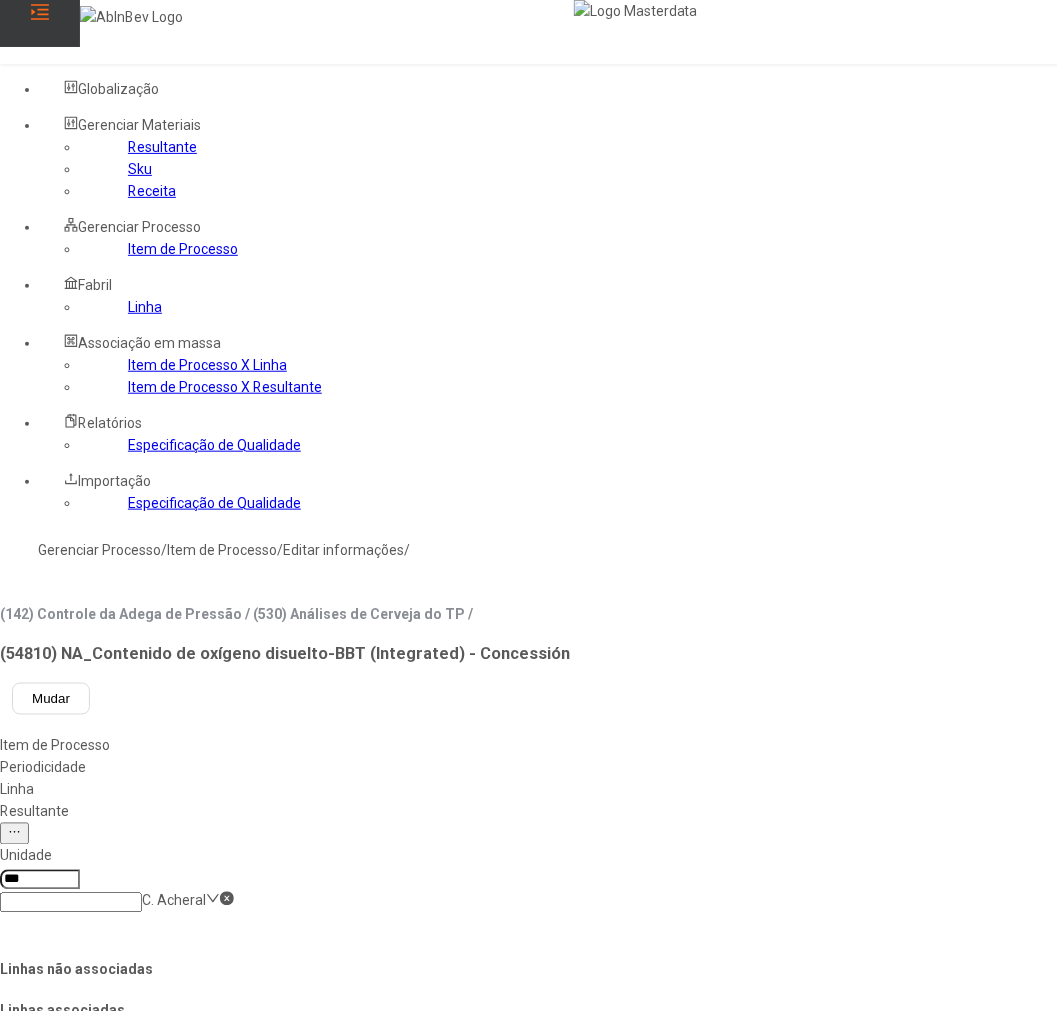 type on "***" 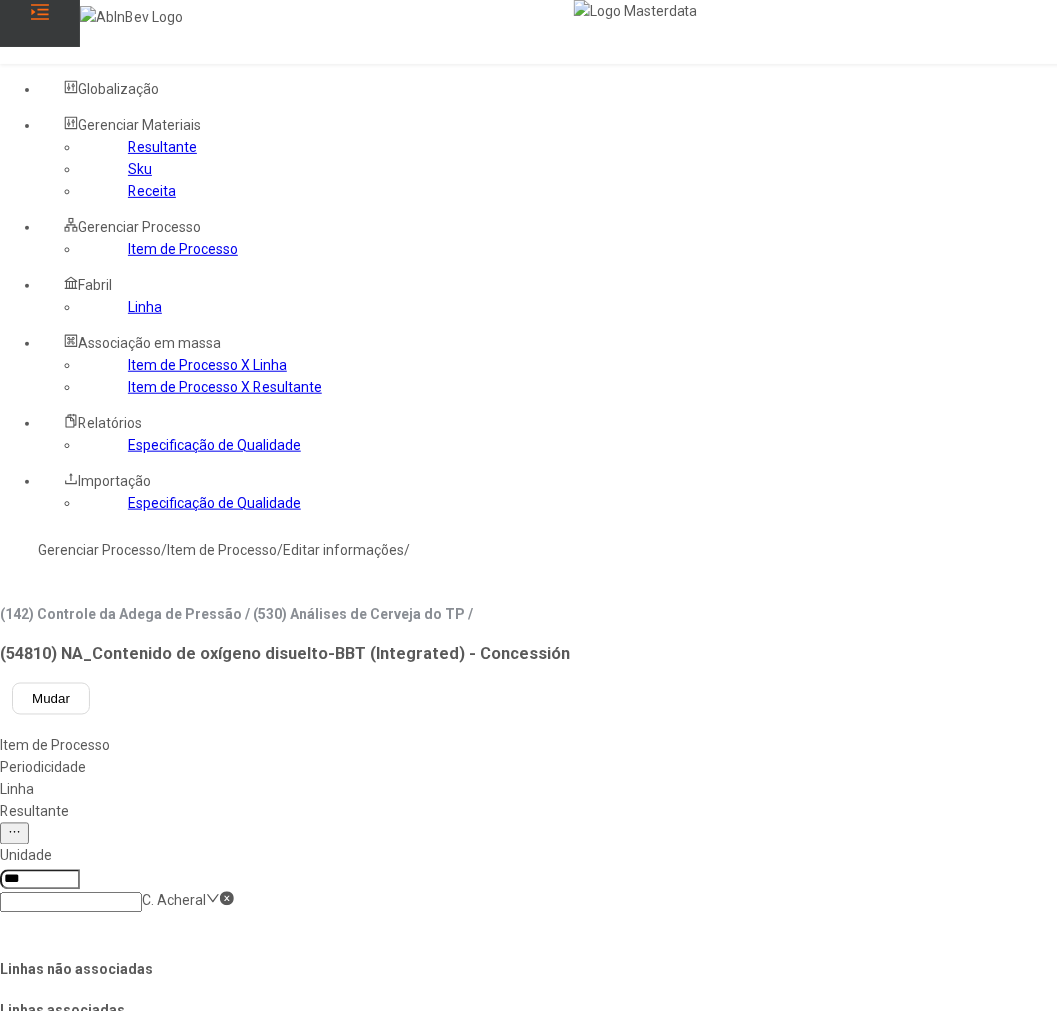 click on "****" 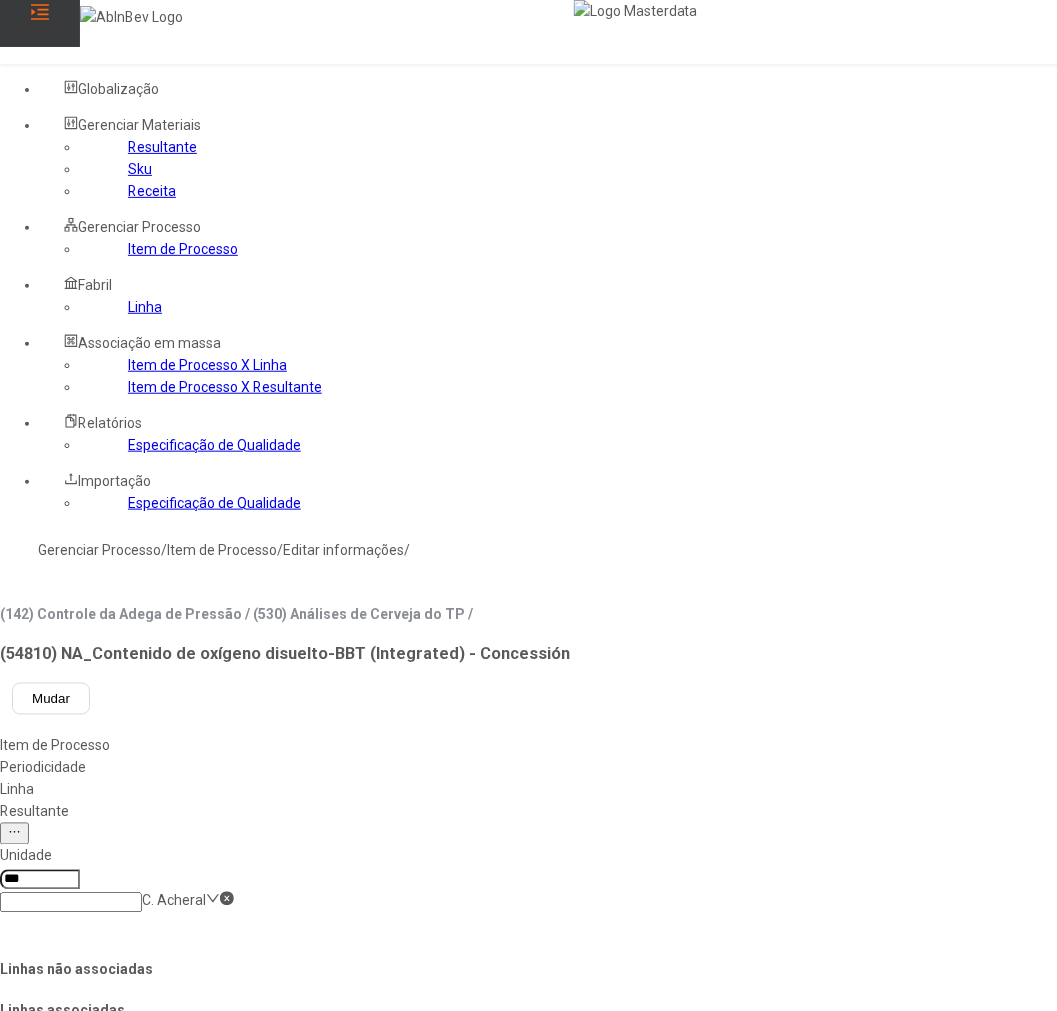 type on "*" 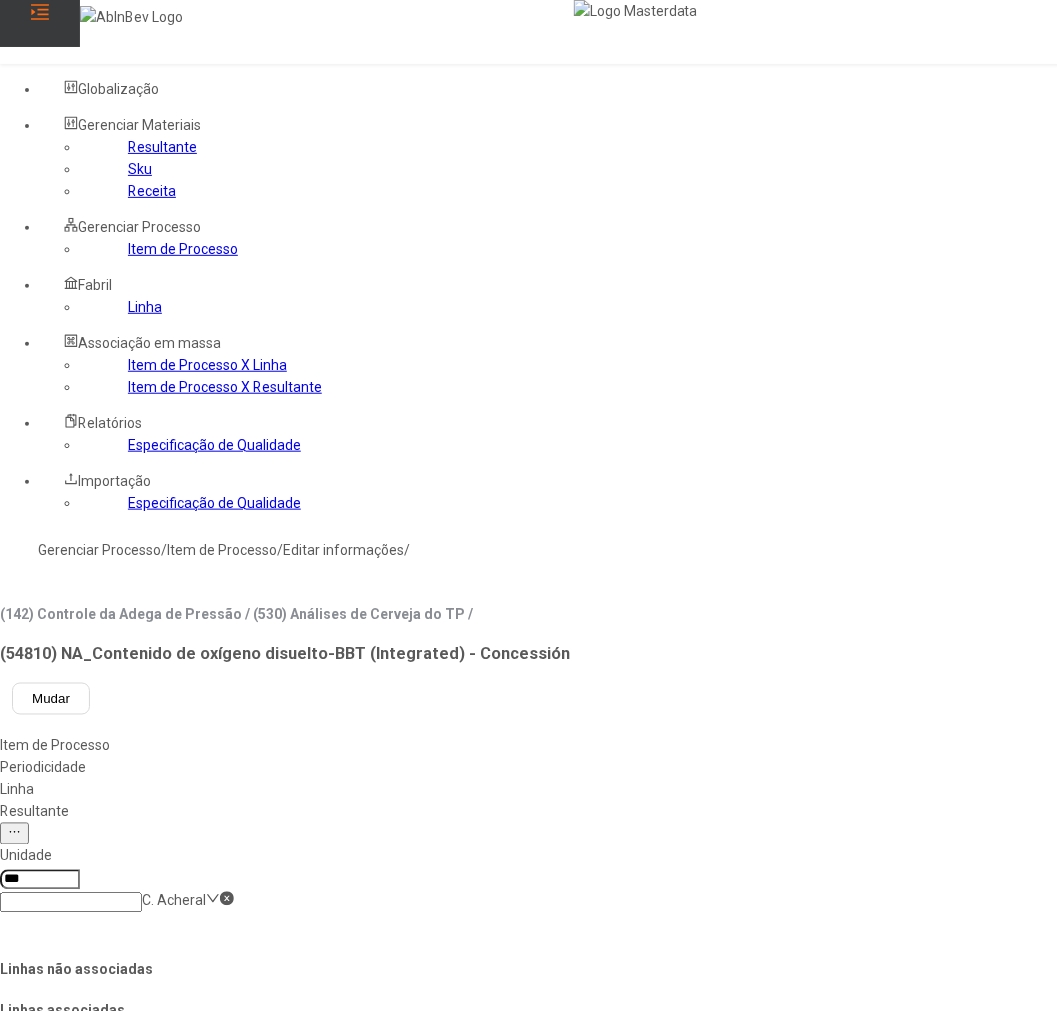 click on "Medidoras (BBT)-L1" 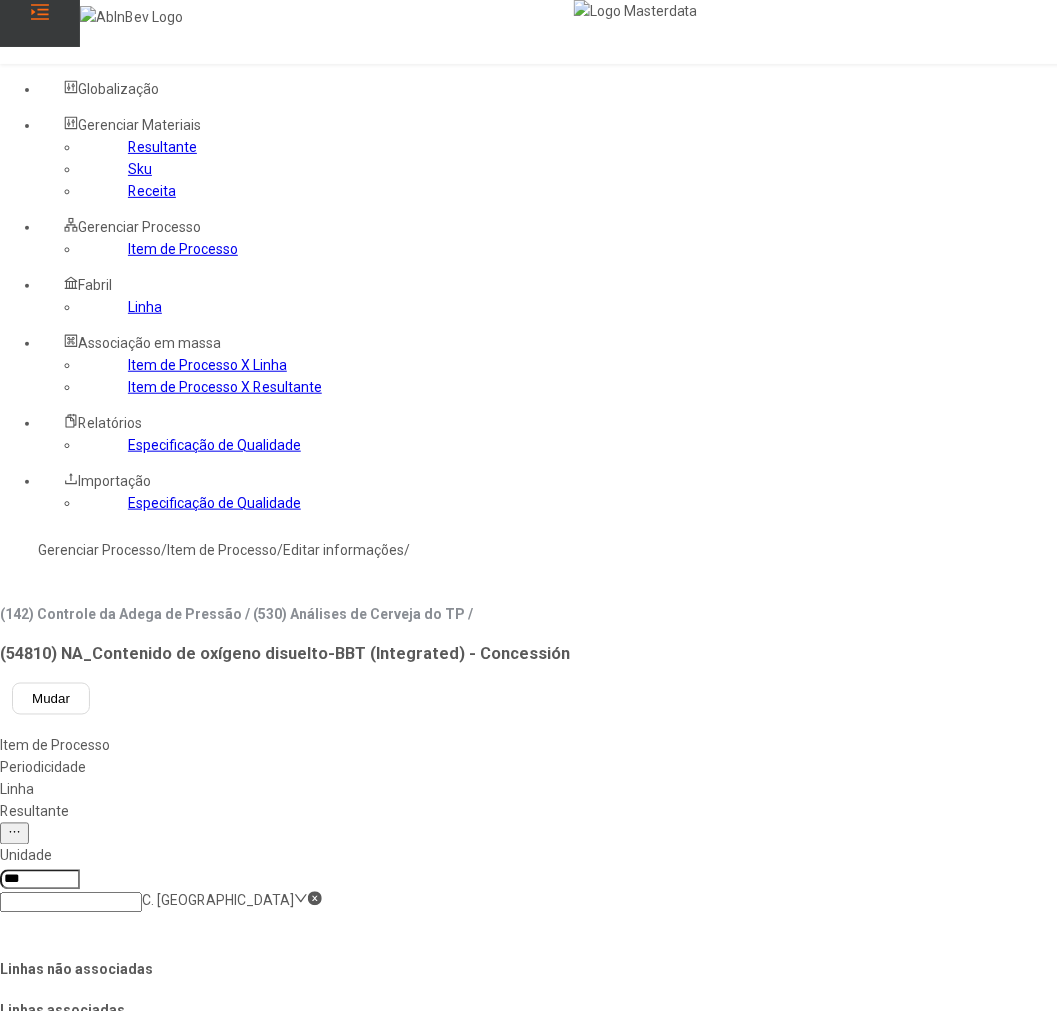 type on "***" 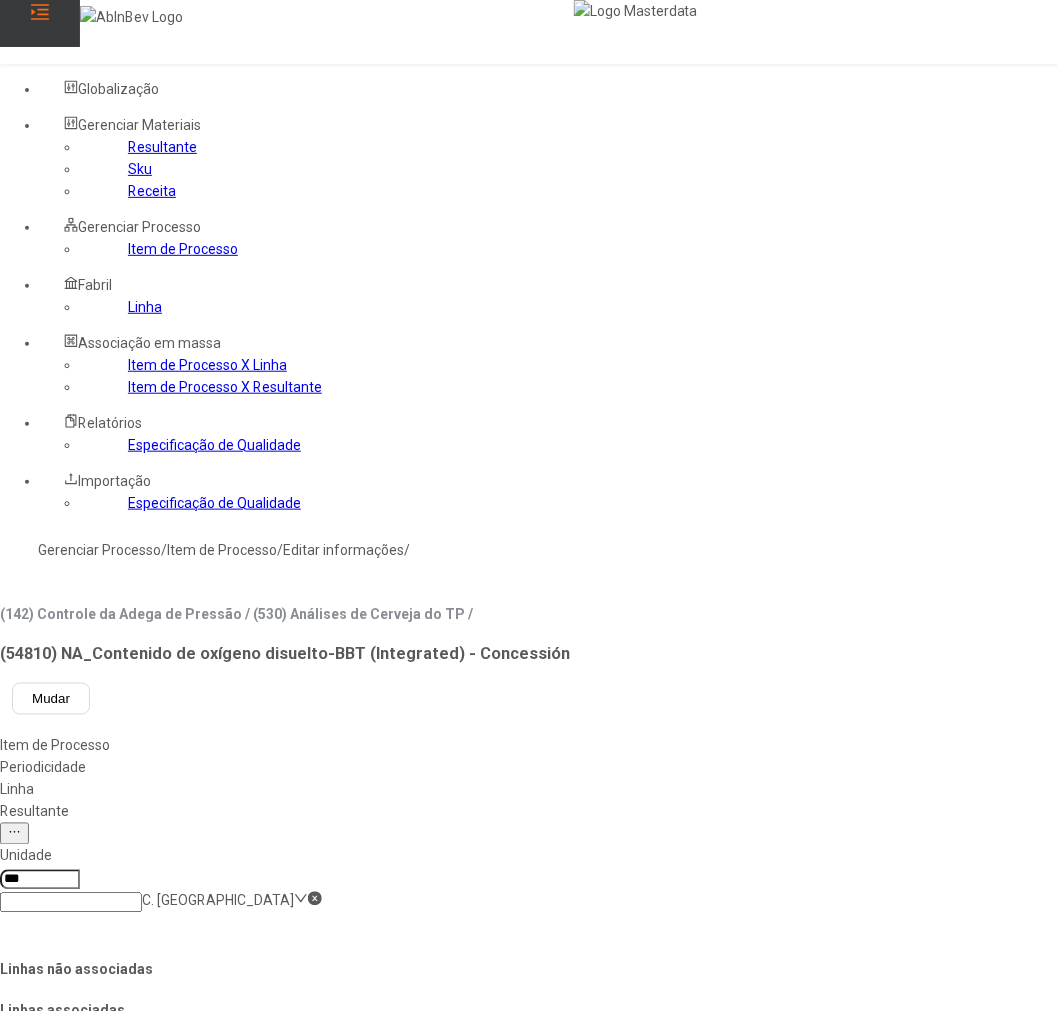 click on "**" 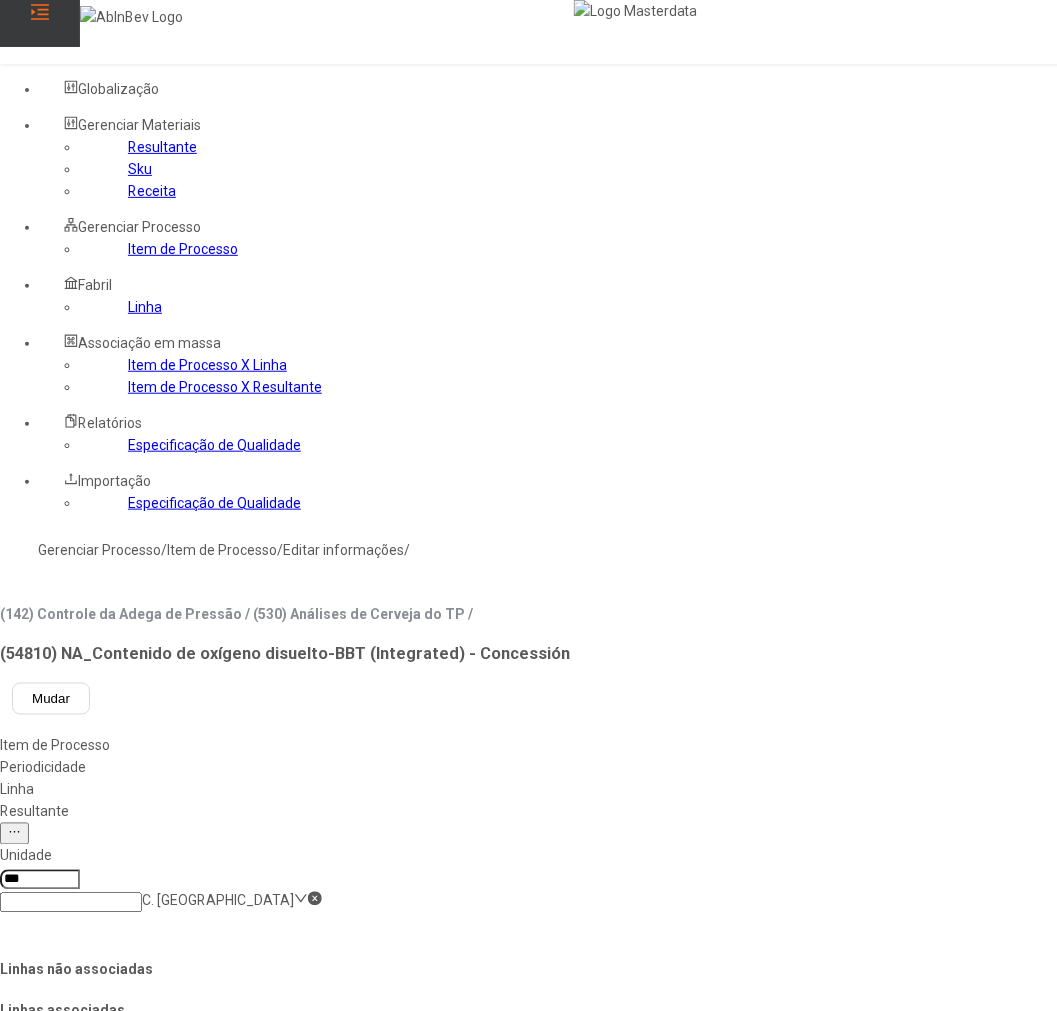 type on "****" 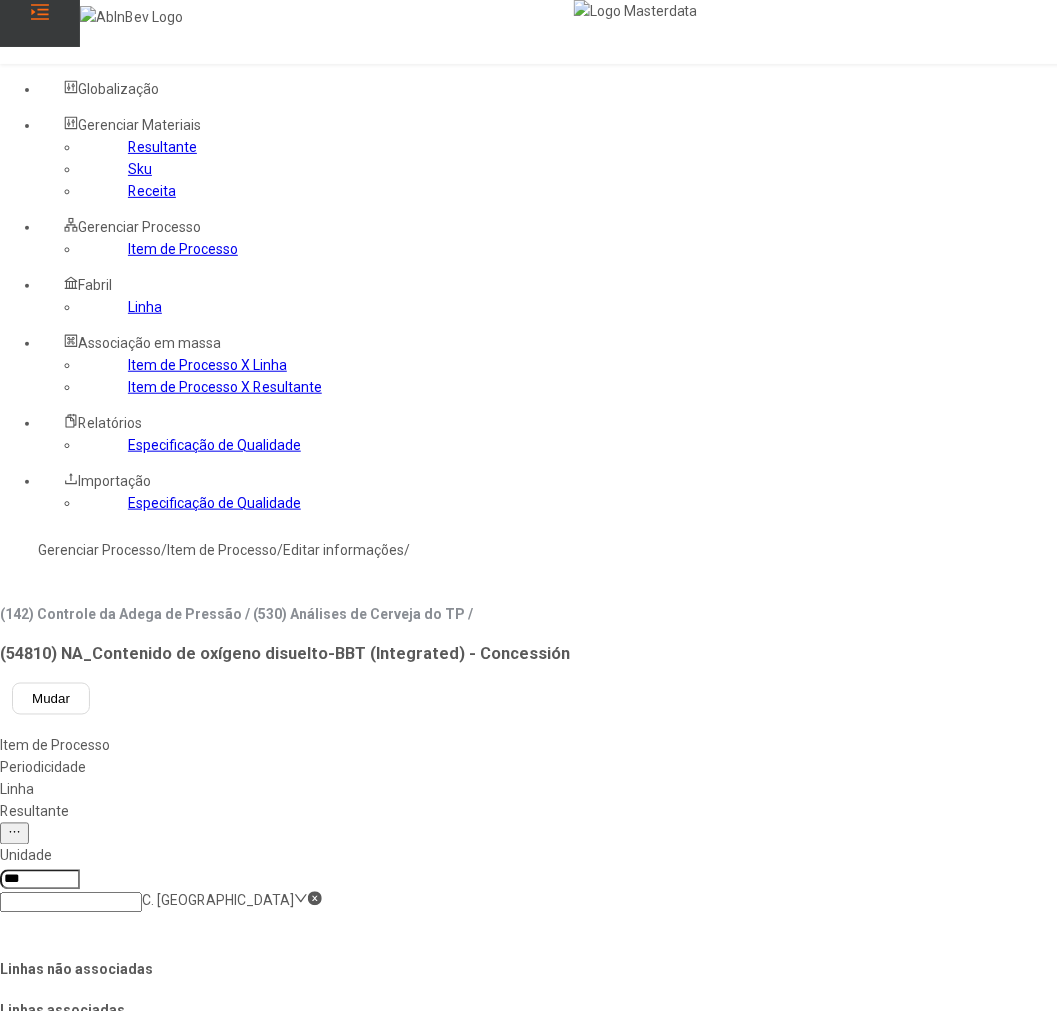 click on "Adega de Pressão TP - L 1" 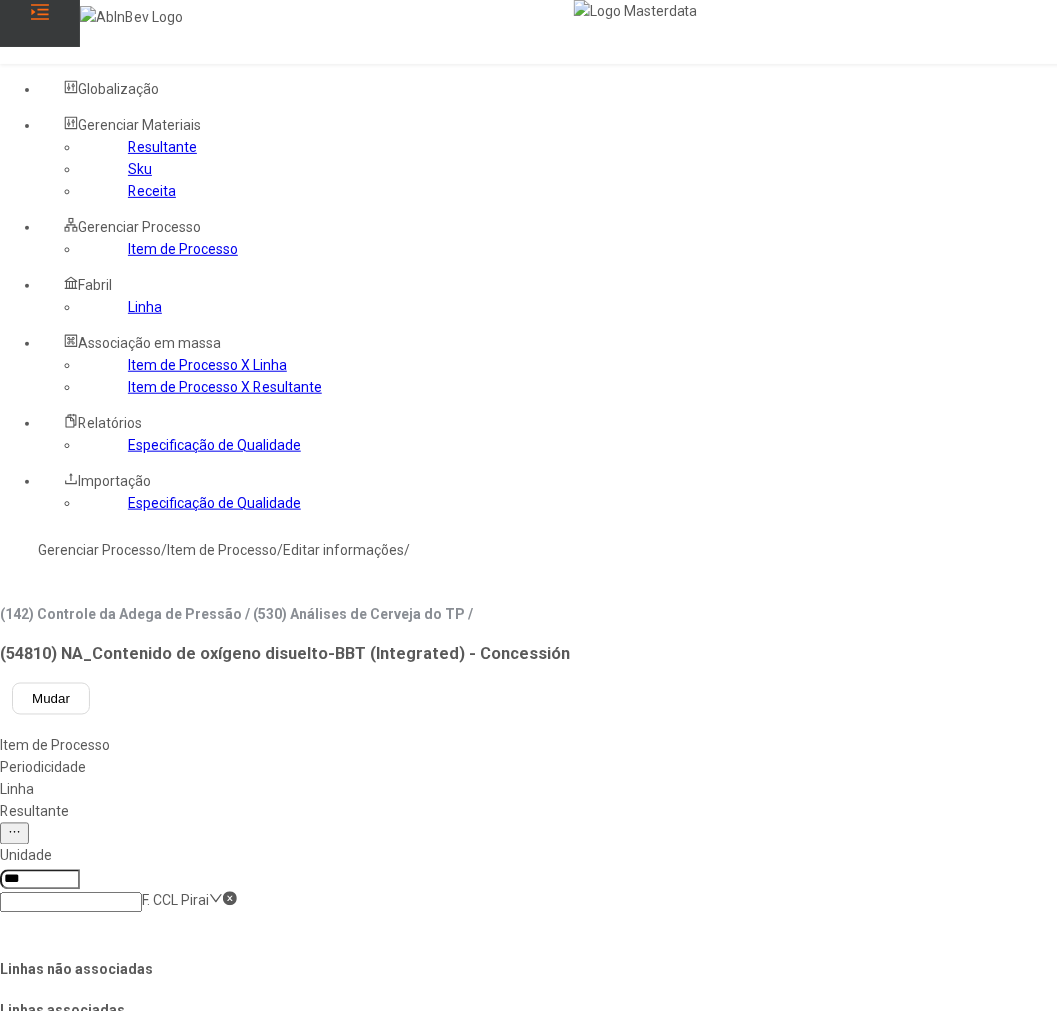 type on "***" 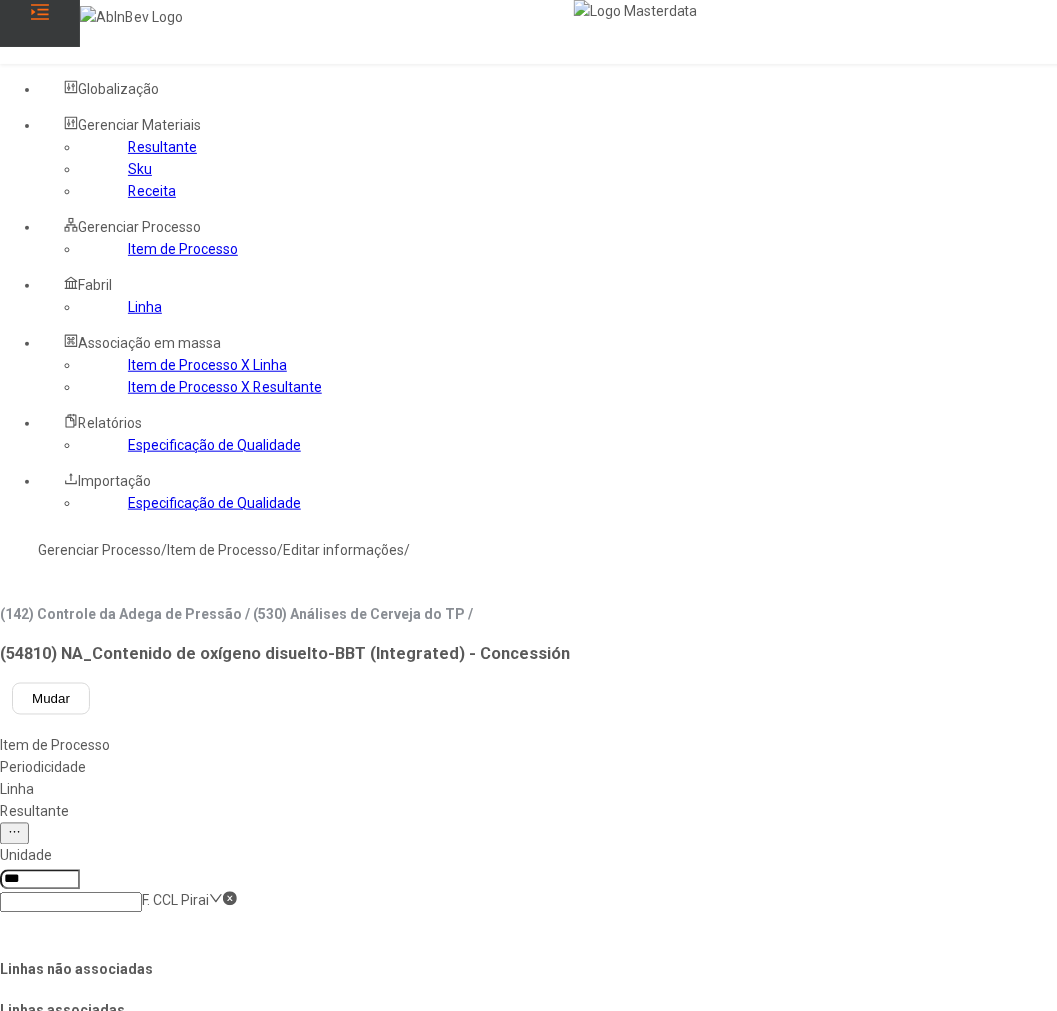 click on "****" 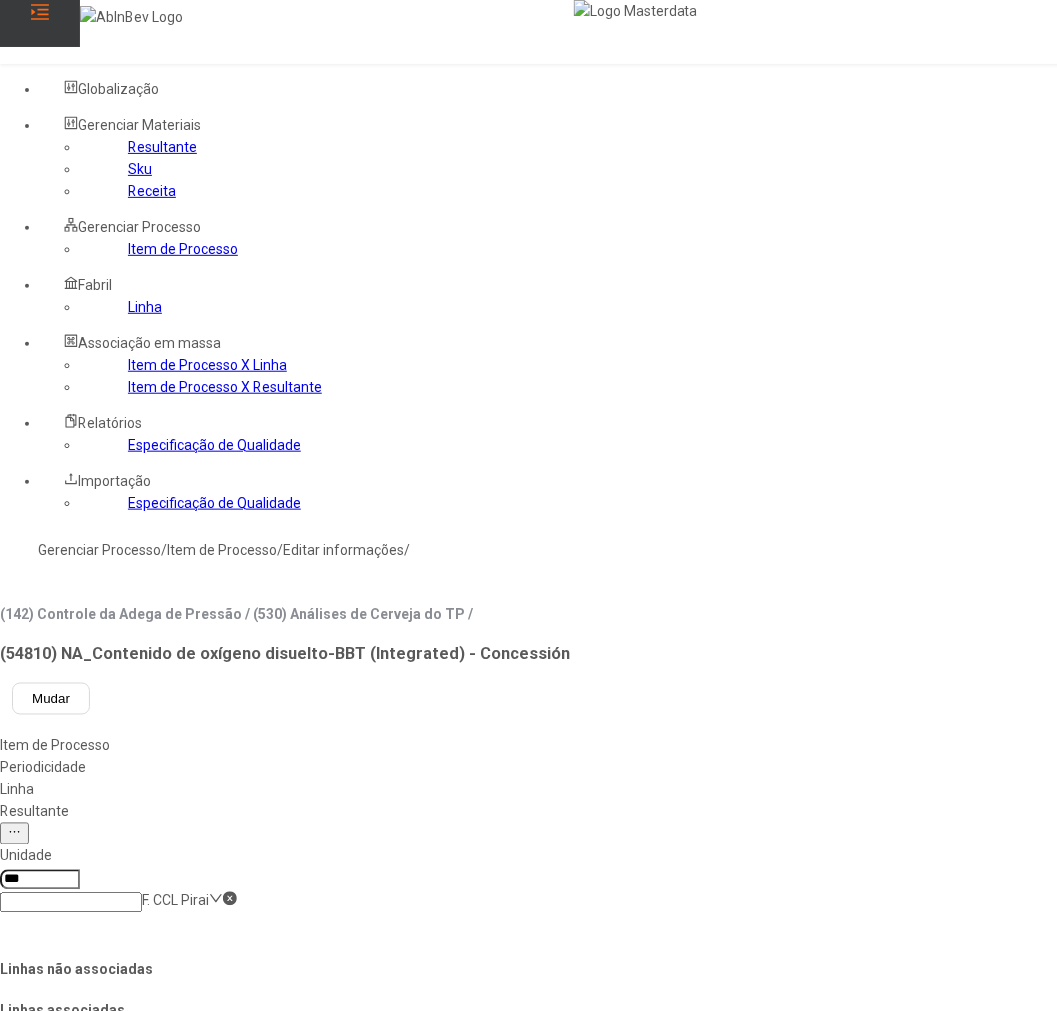 type on "*****" 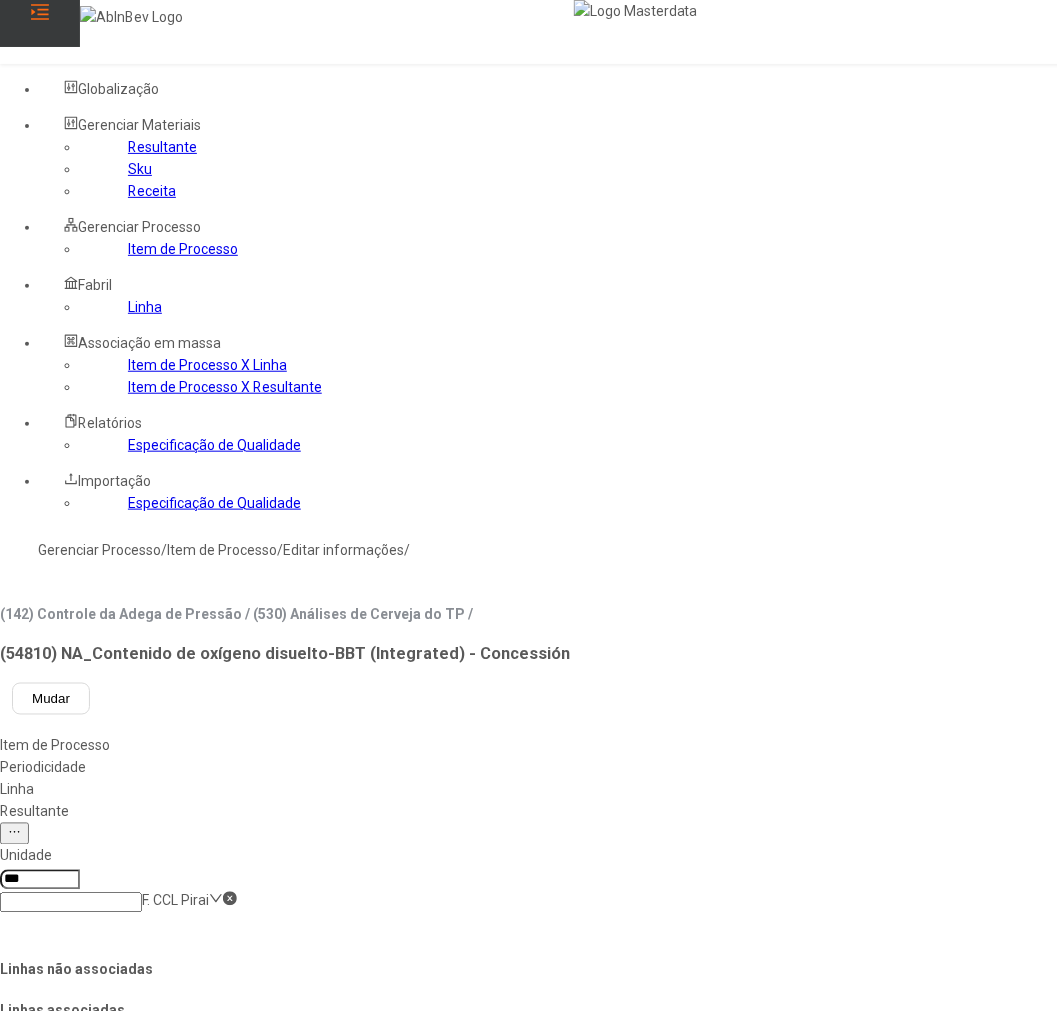 click on "Adega de Pressão TP - L 1" 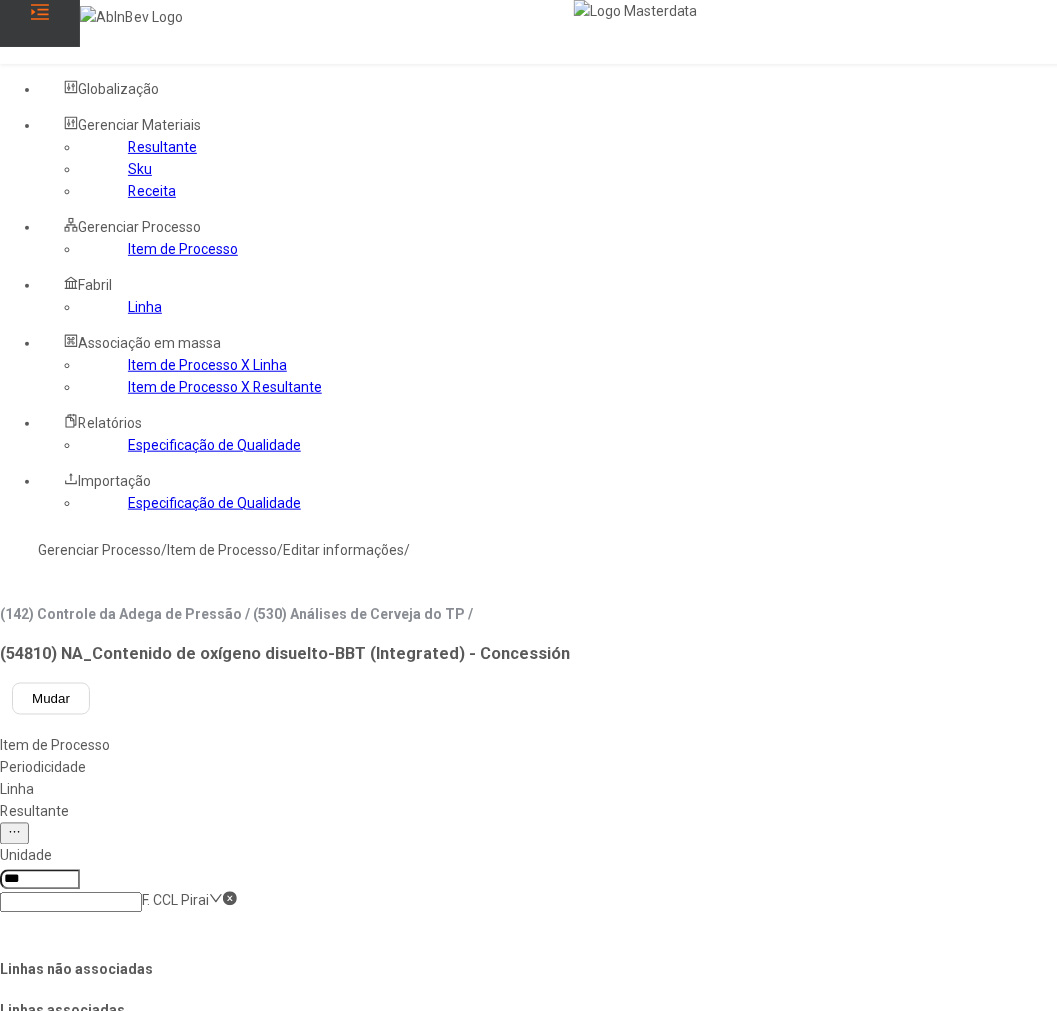 click on "***" at bounding box center (40, 880) 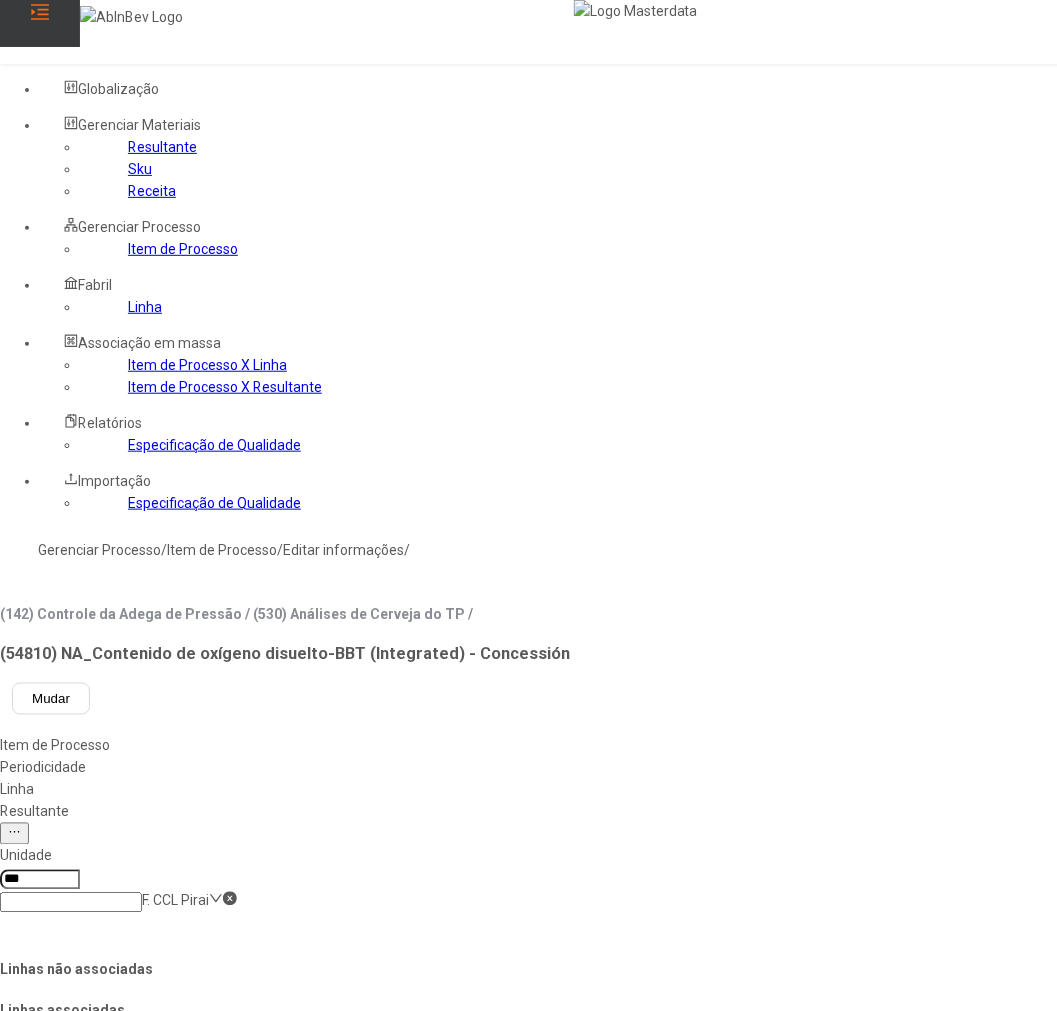 click on "***" at bounding box center [40, 880] 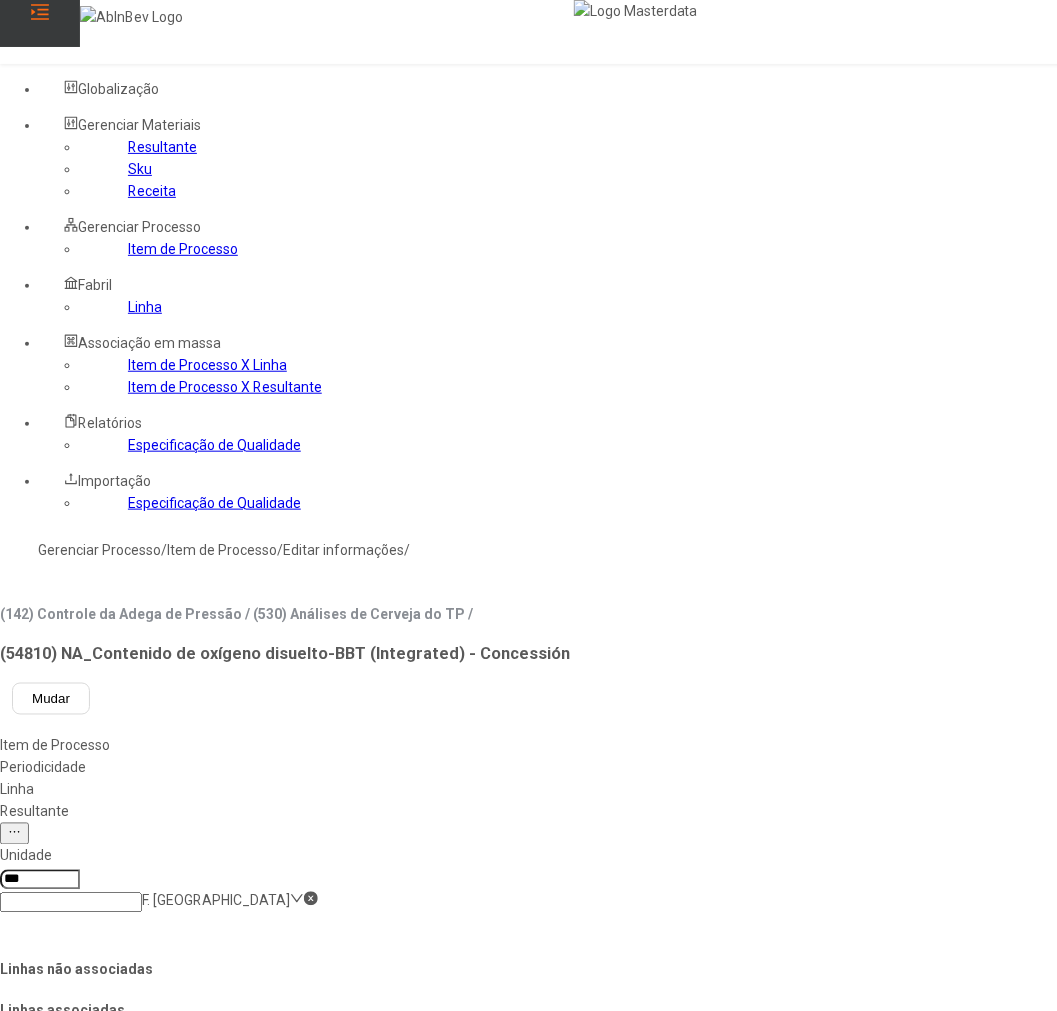 type on "***" 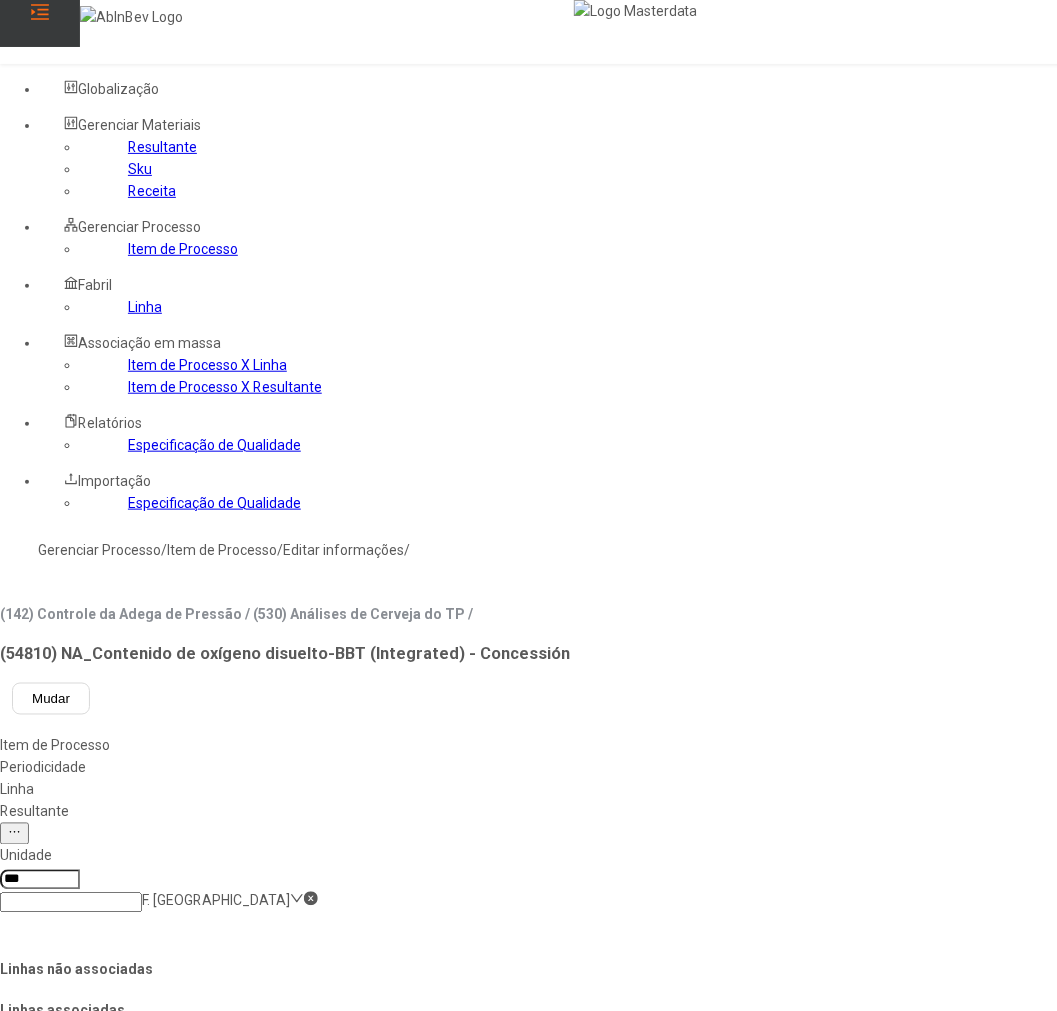 click on "*****" 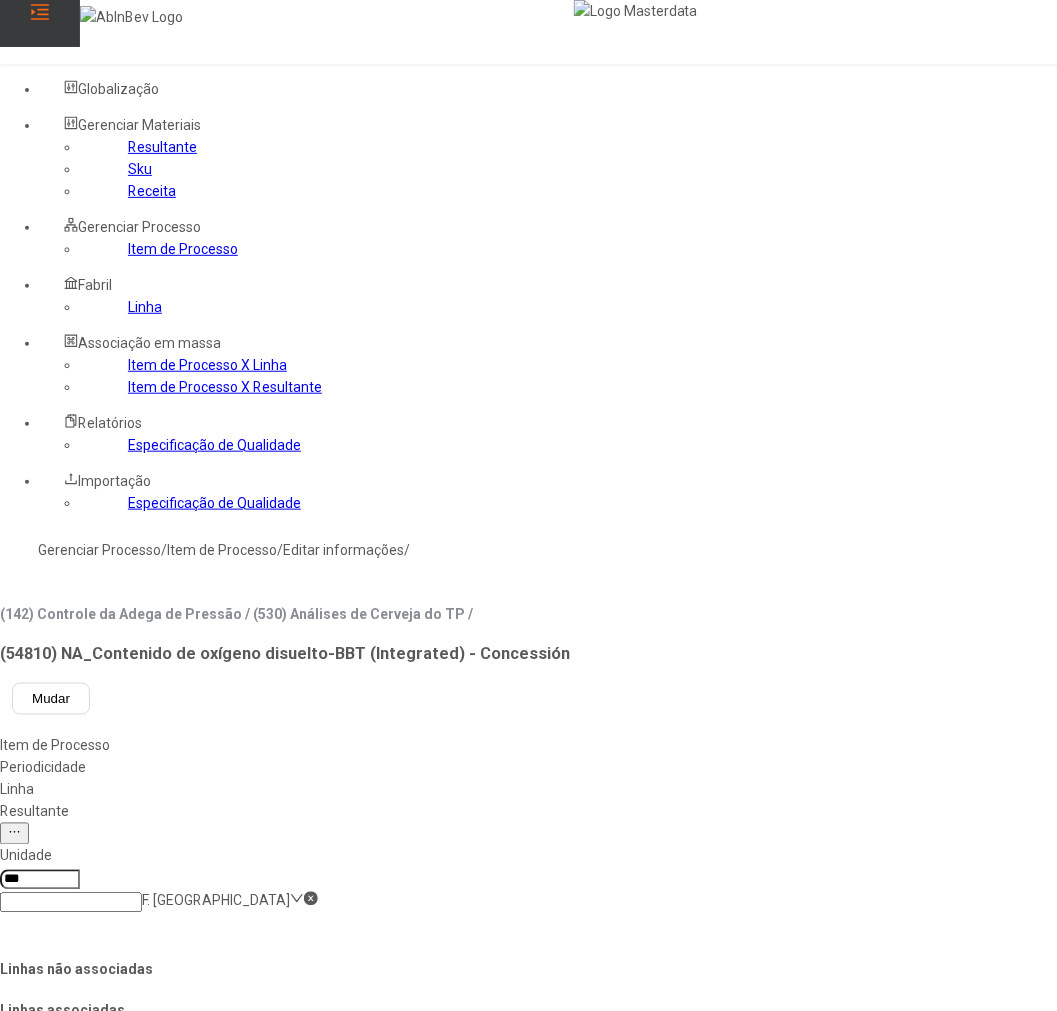 type on "****" 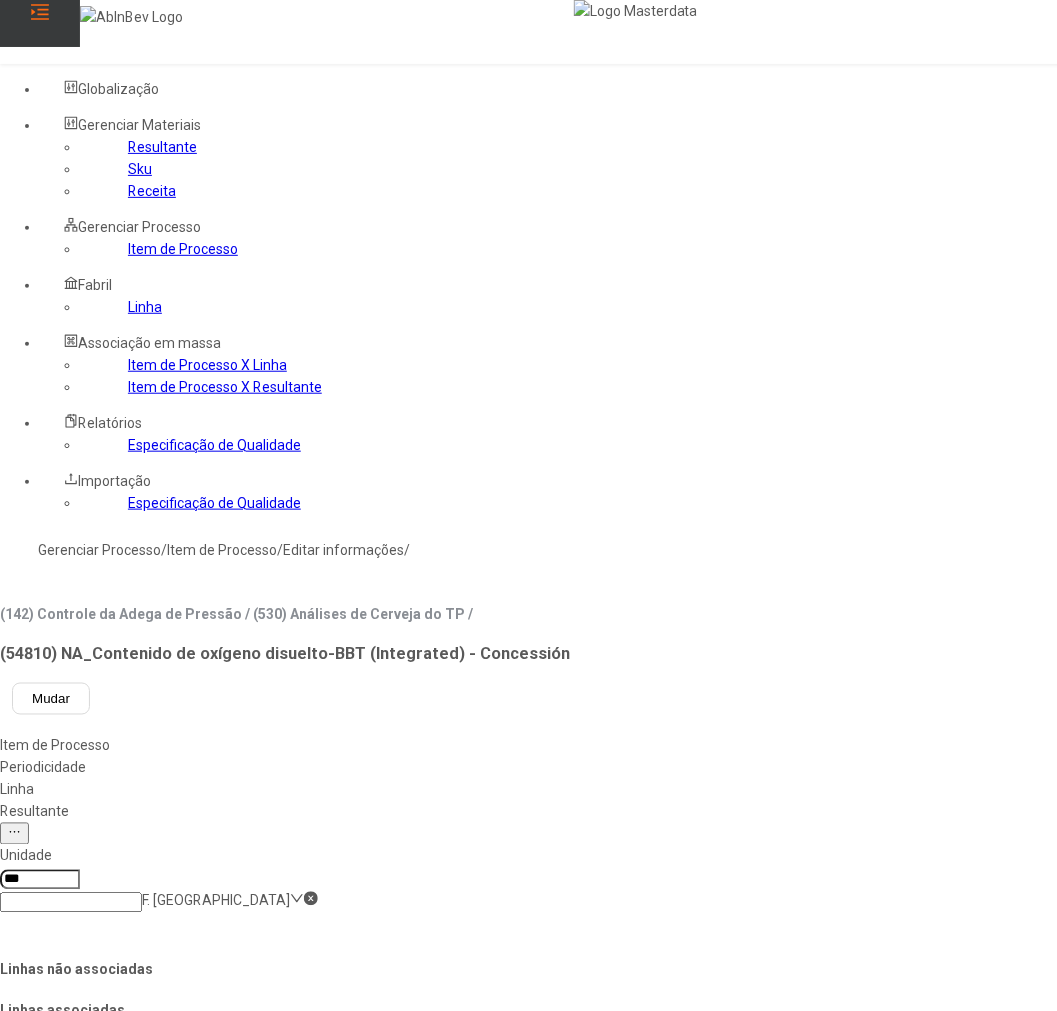 click on "Adega de Pressão TP - L 1" 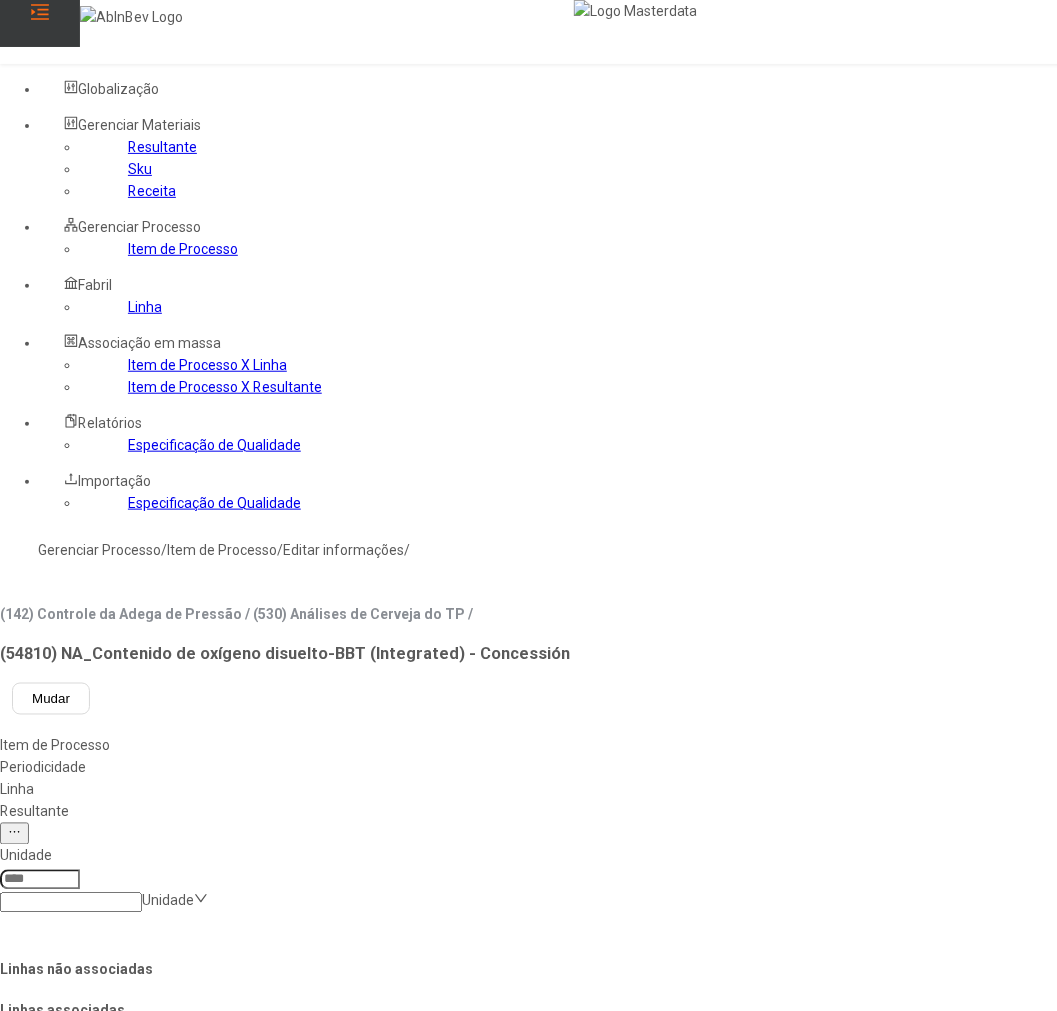 click 